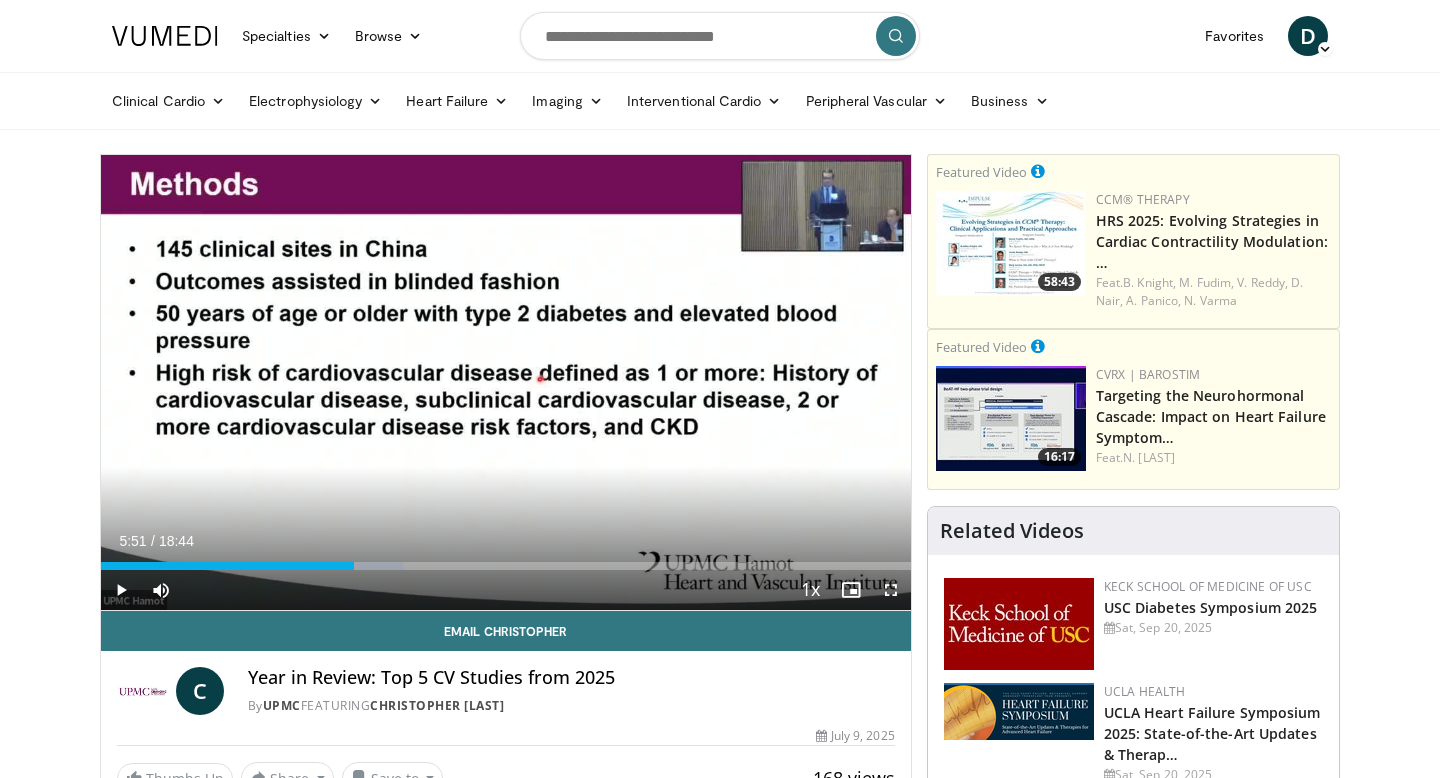 scroll, scrollTop: 26, scrollLeft: 0, axis: vertical 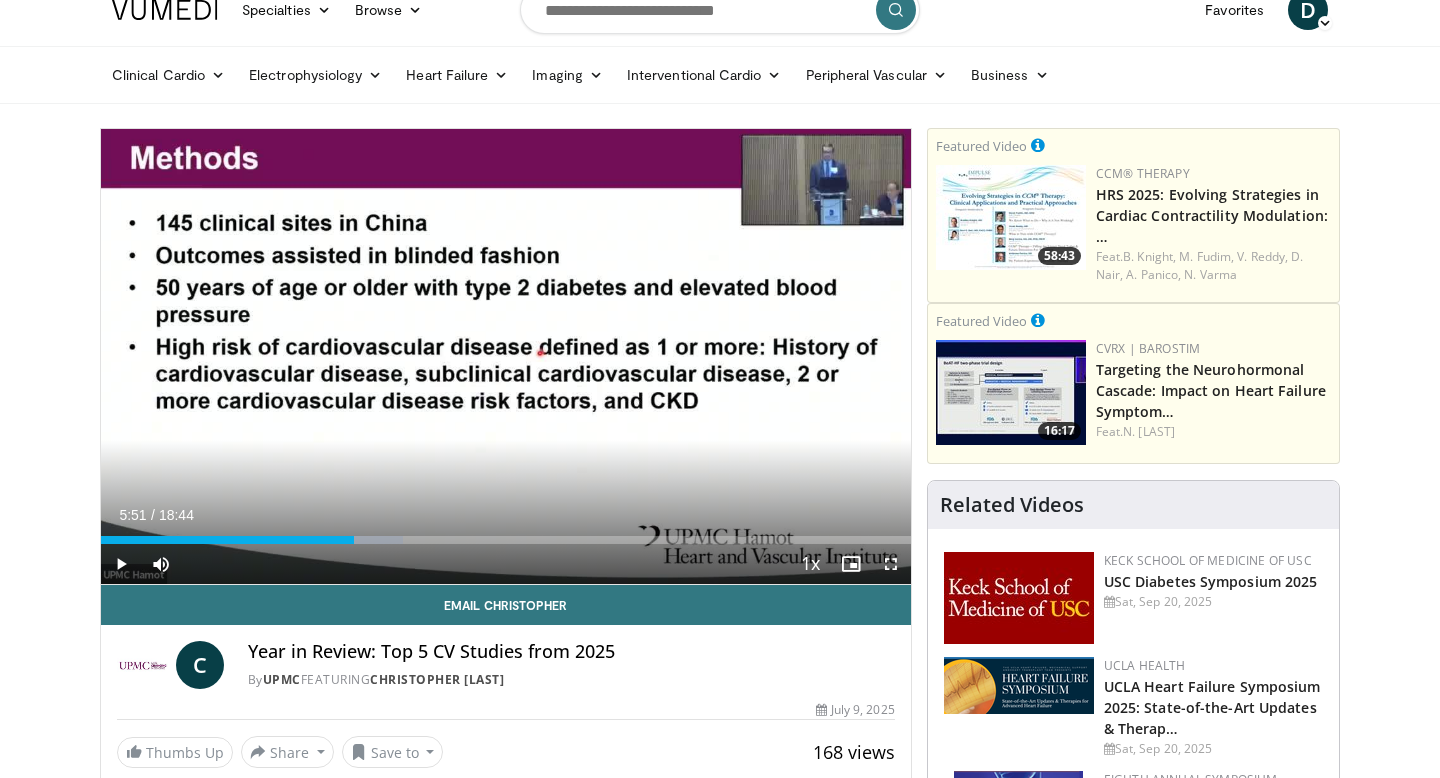 click at bounding box center [121, 564] 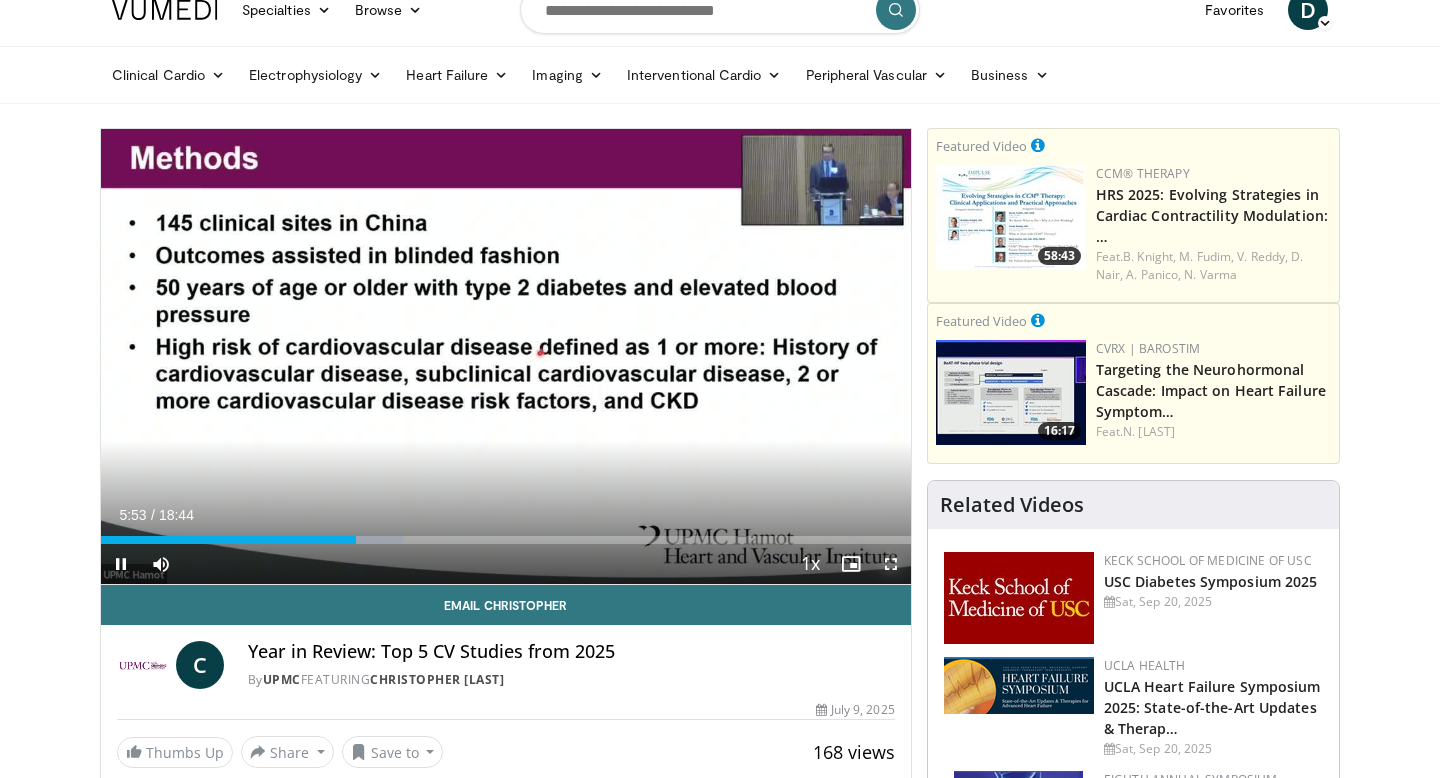 click at bounding box center (891, 564) 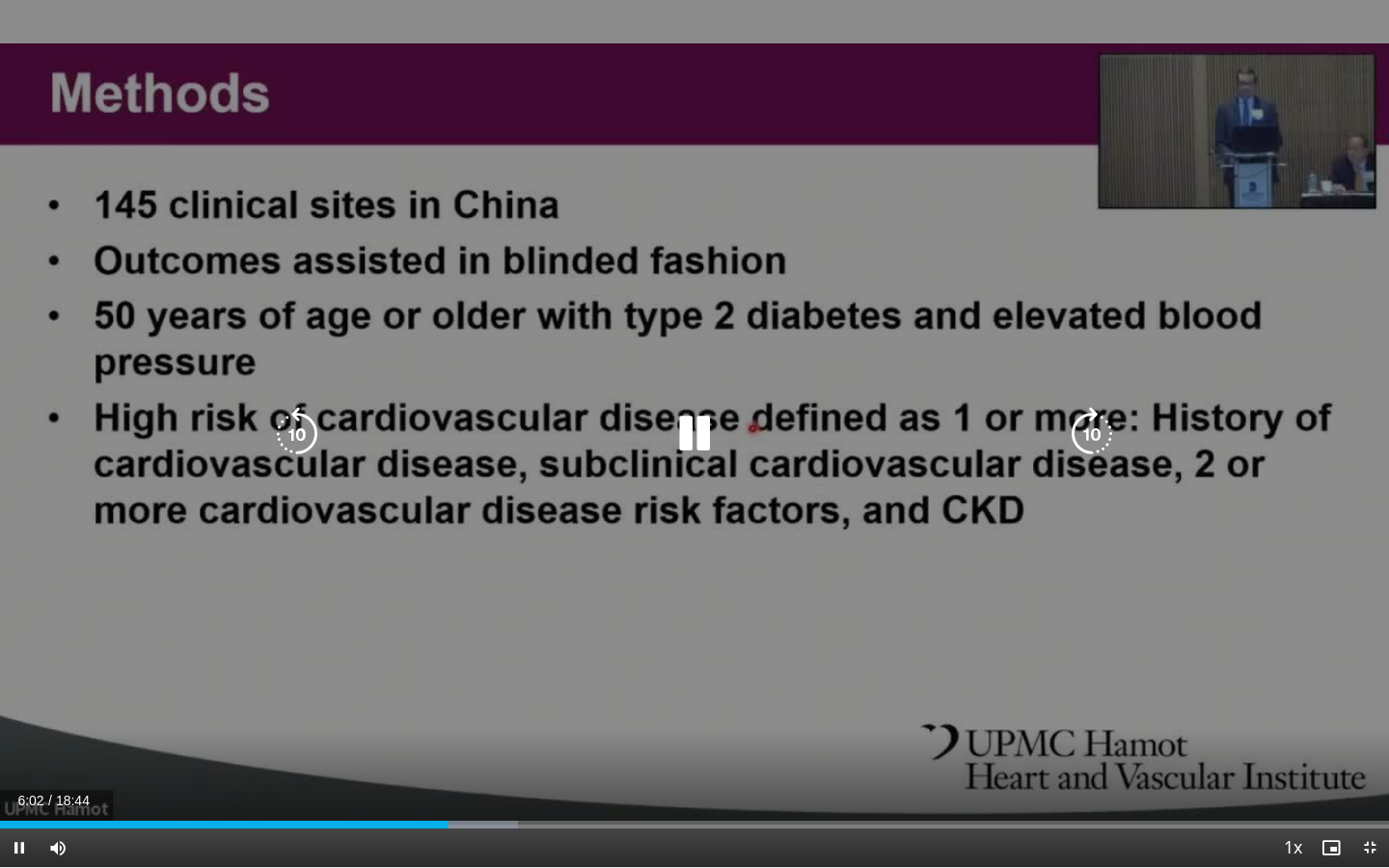 click at bounding box center [297, 434] 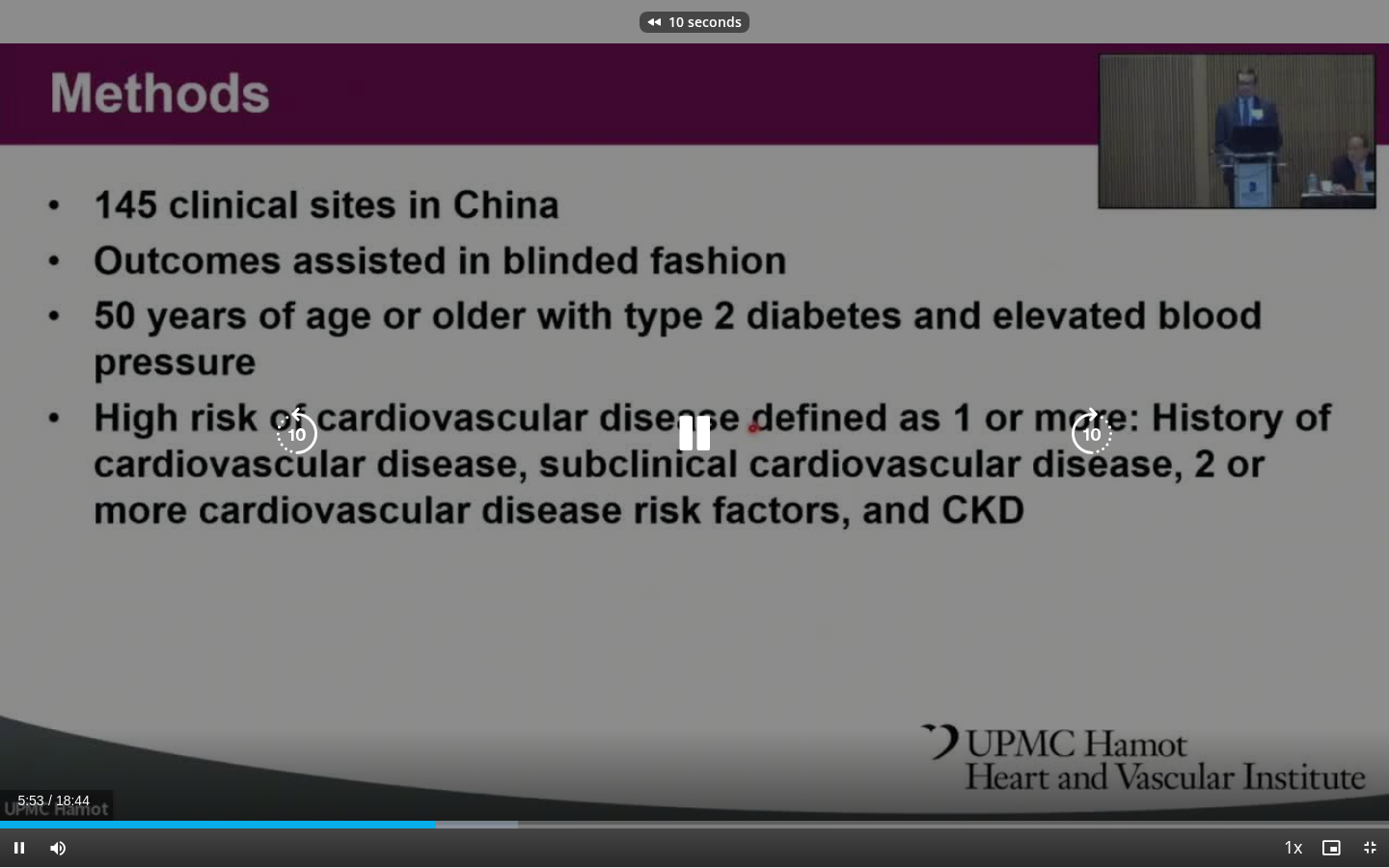 click at bounding box center (297, 434) 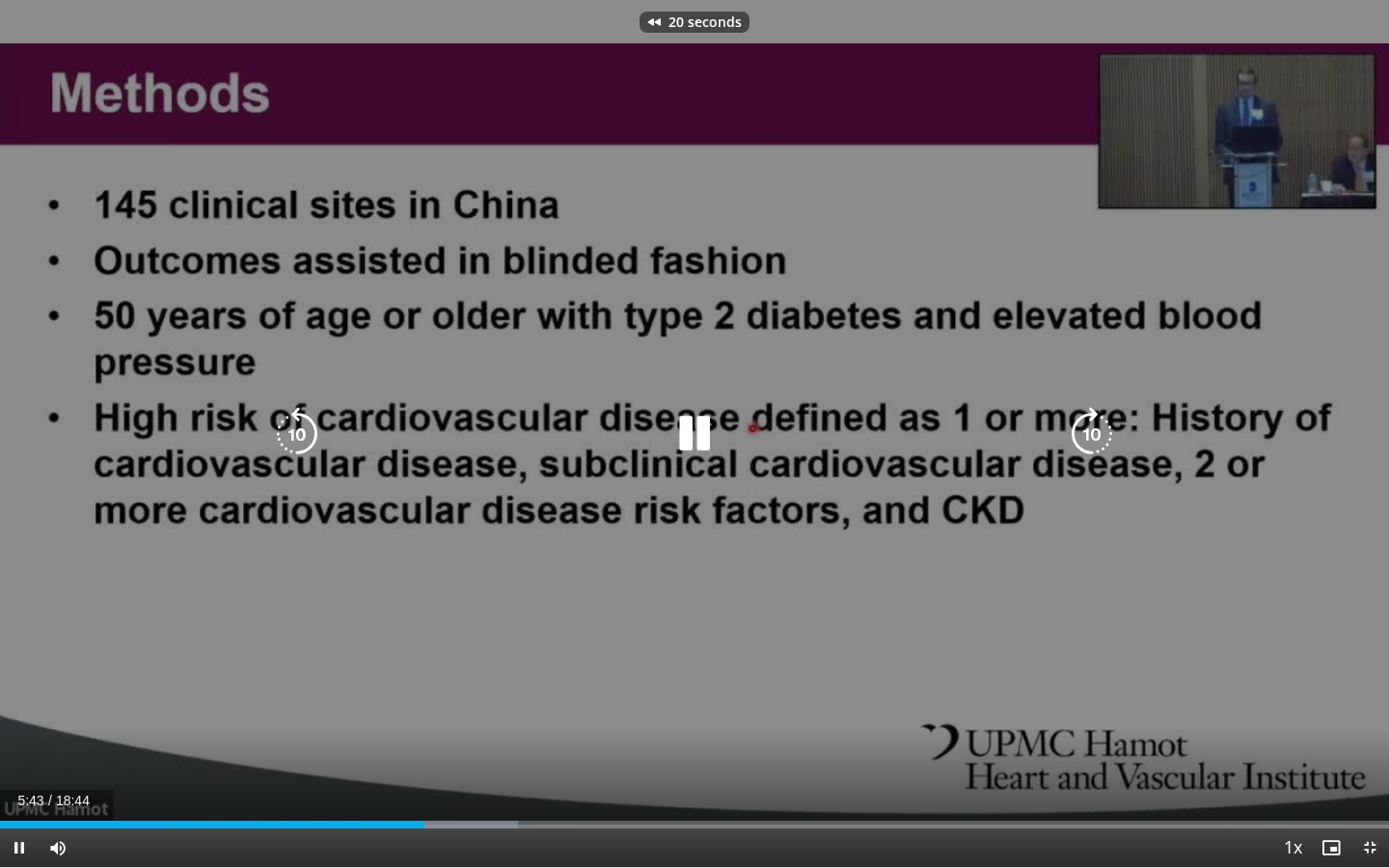 click at bounding box center [297, 434] 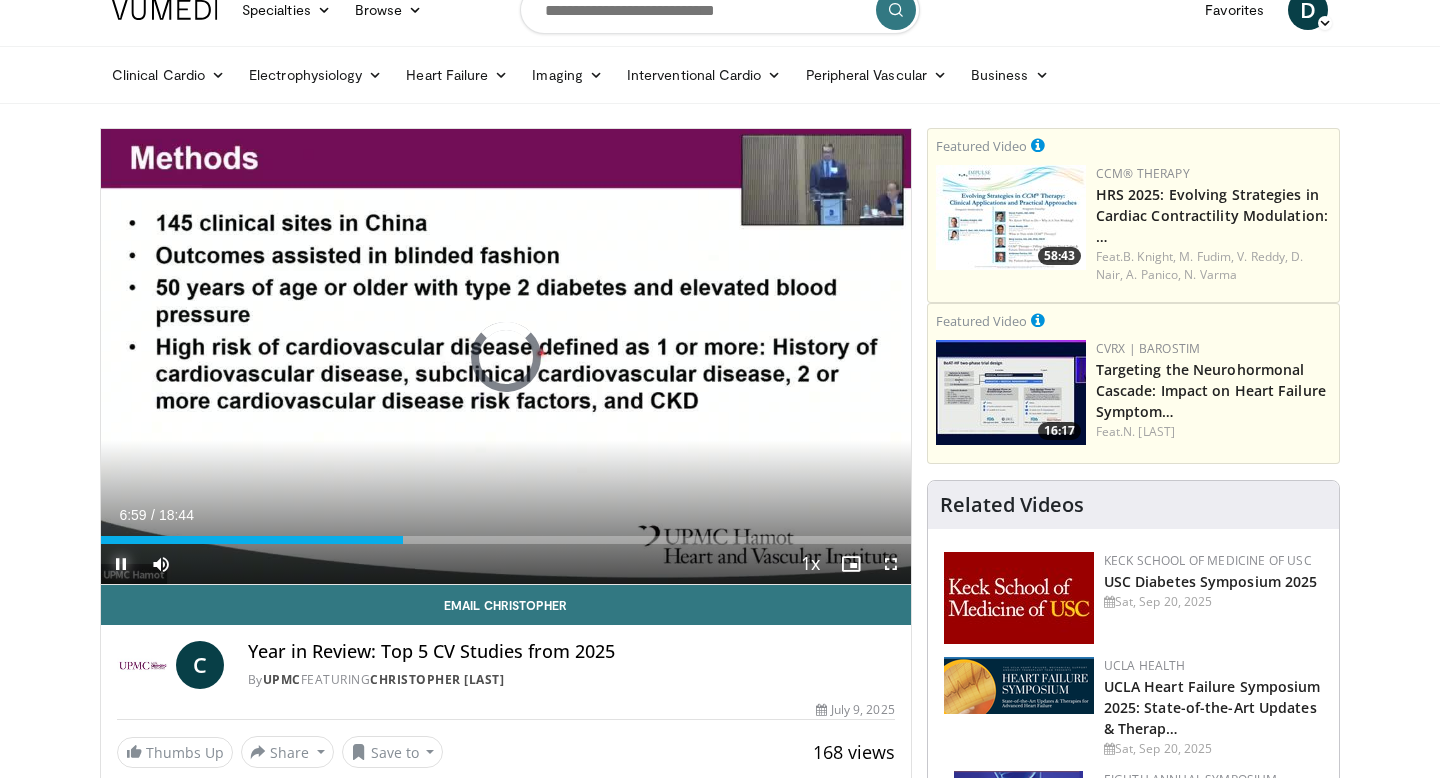 click at bounding box center [121, 564] 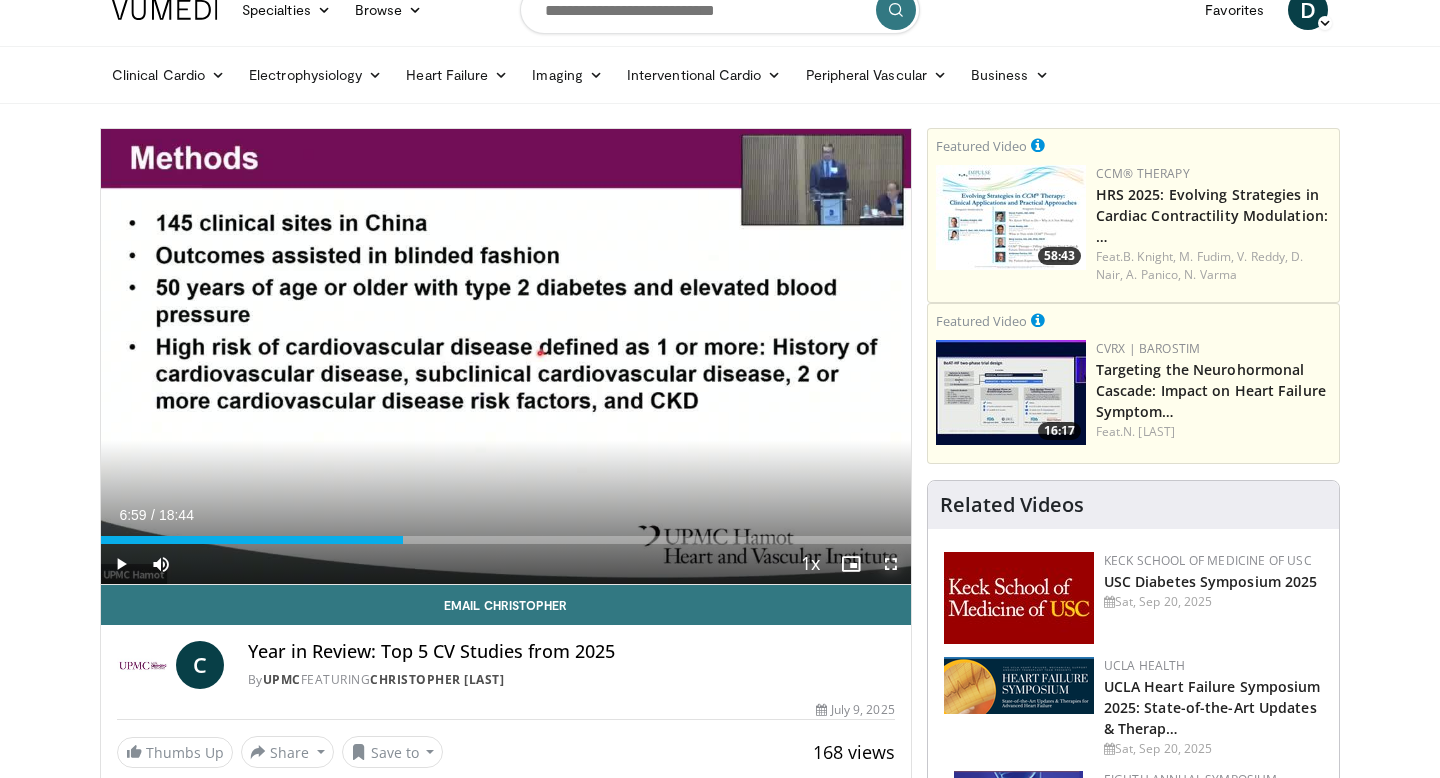 click at bounding box center [891, 564] 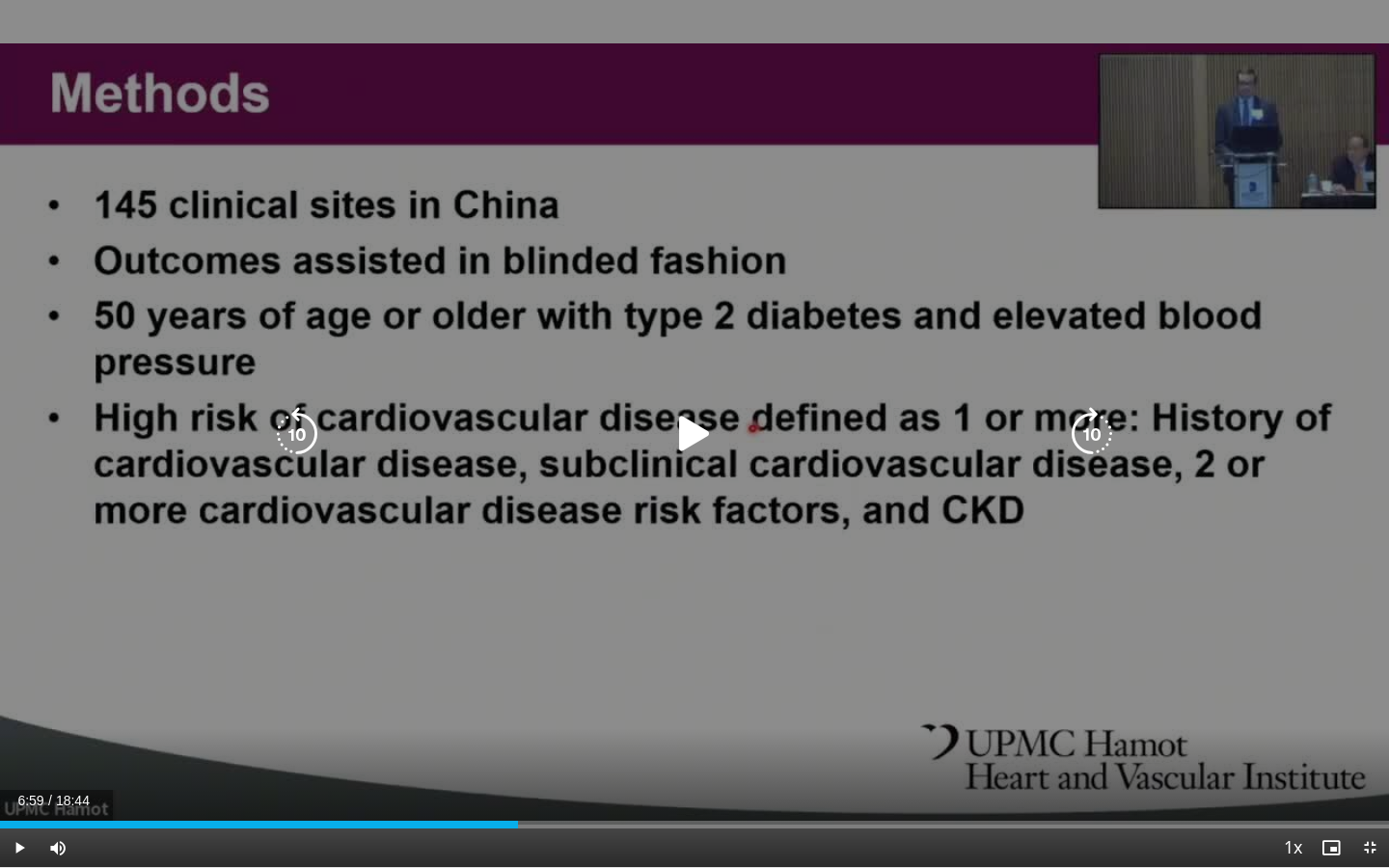 click at bounding box center (694, 434) 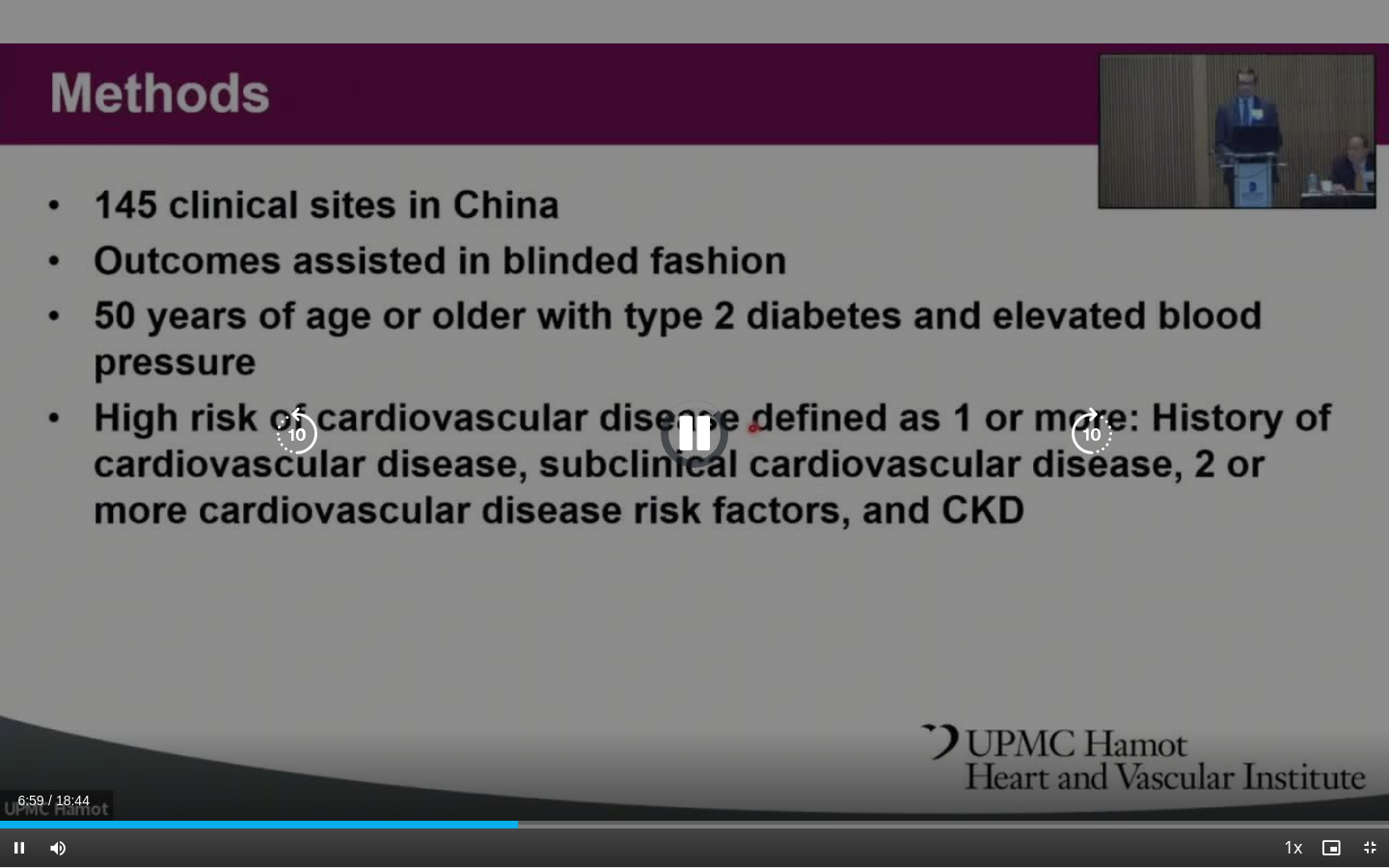 click at bounding box center (694, 434) 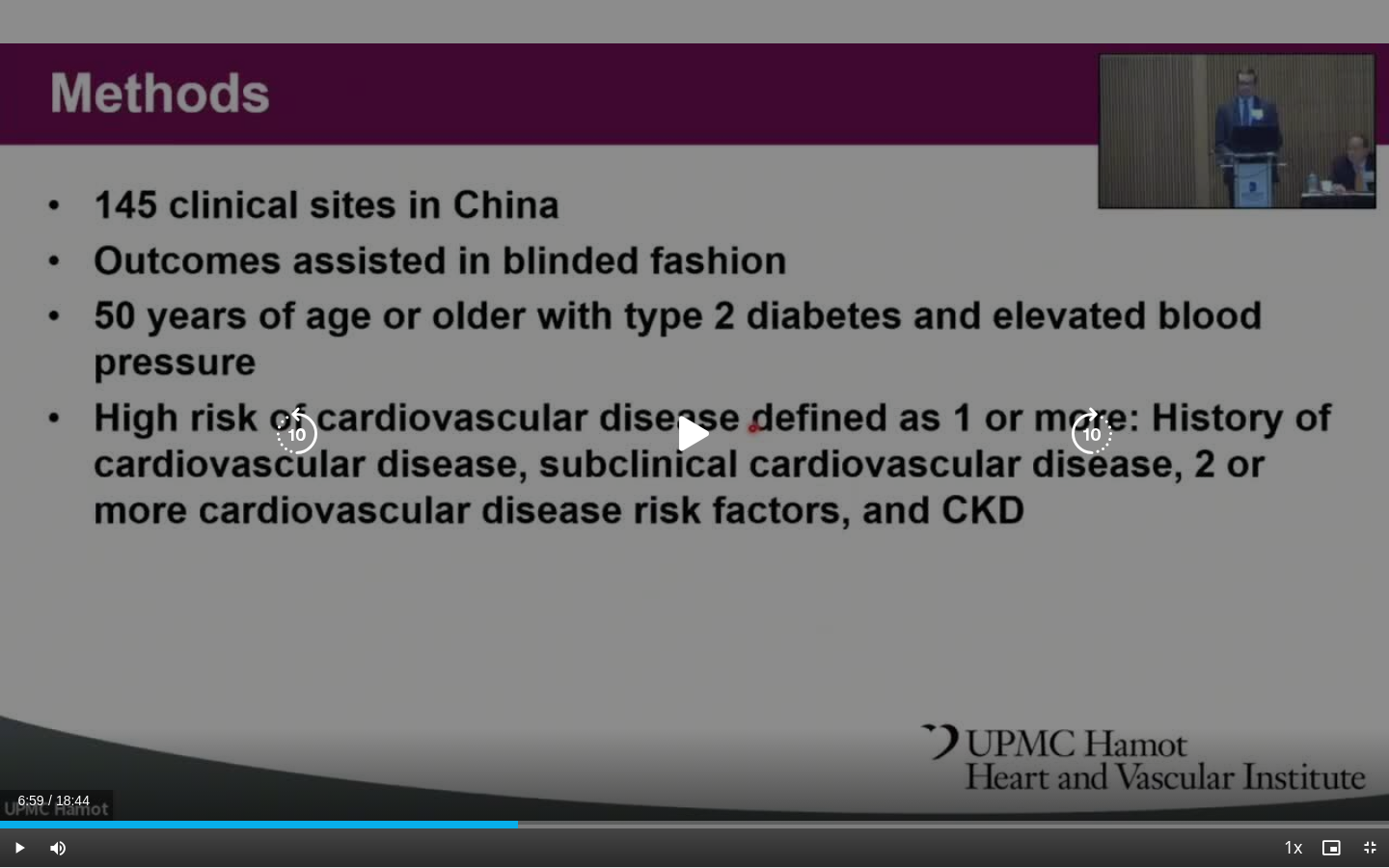 click at bounding box center [694, 434] 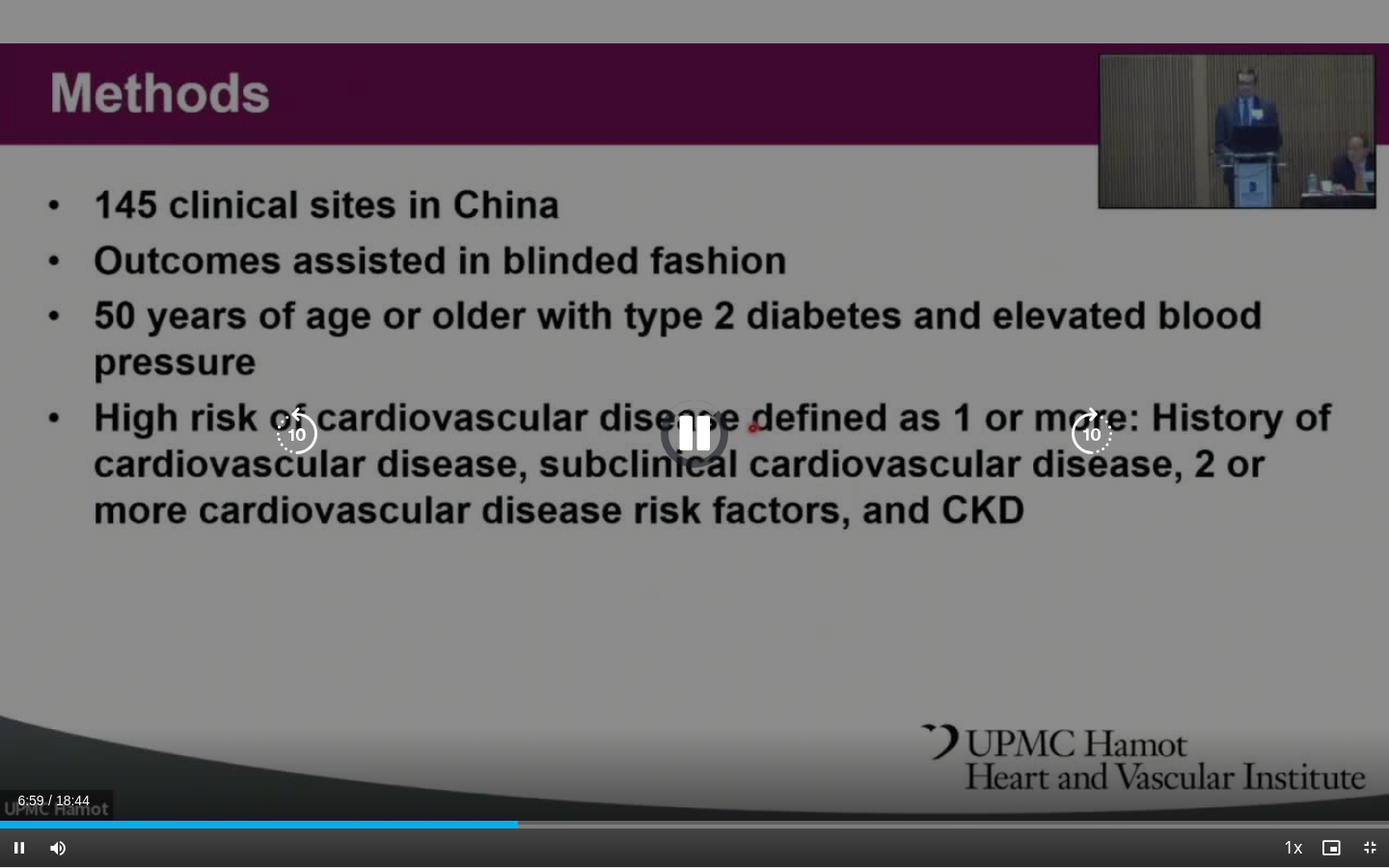 click at bounding box center (297, 434) 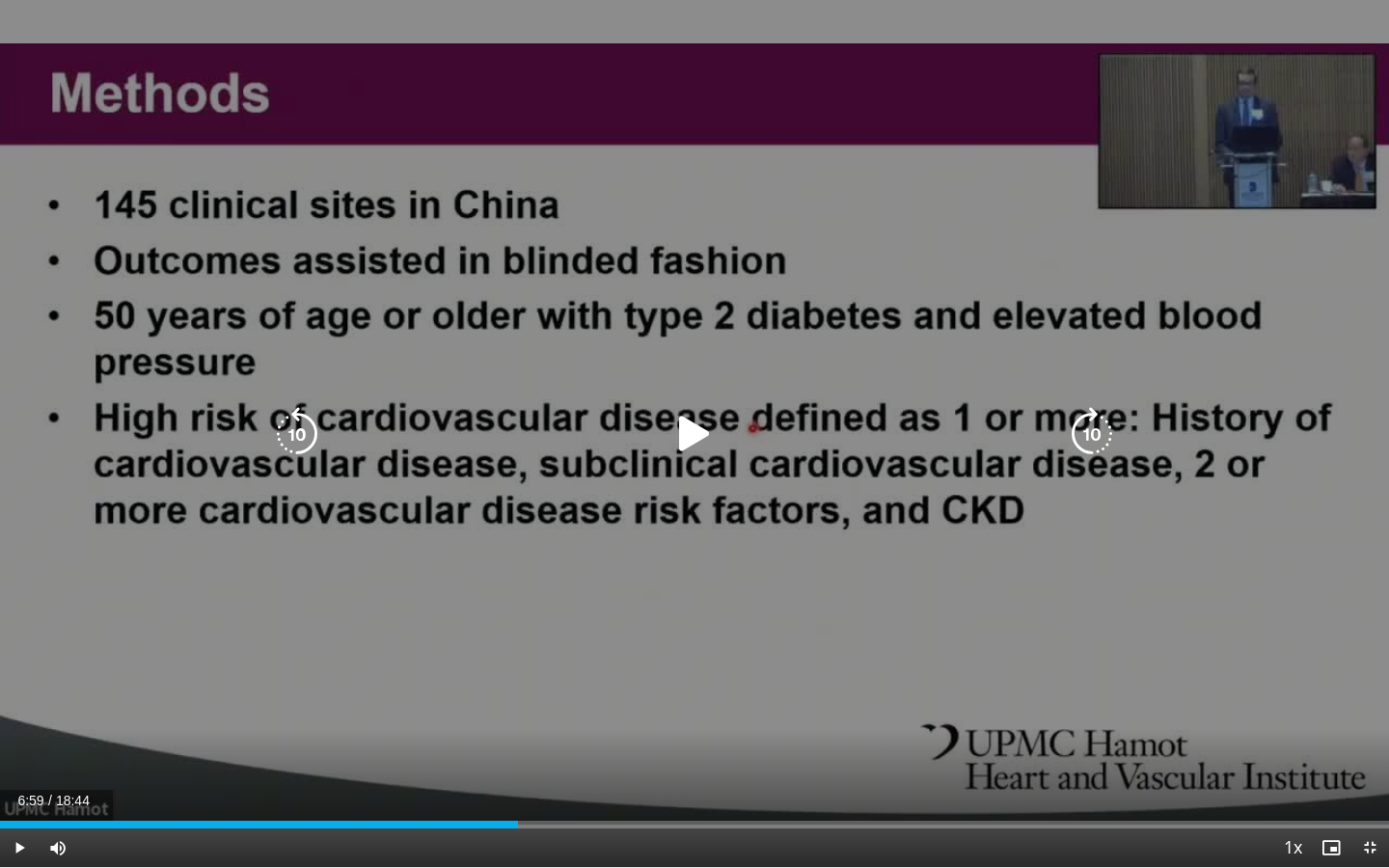 click on "10 seconds
Tap to unmute" at bounding box center (694, 433) 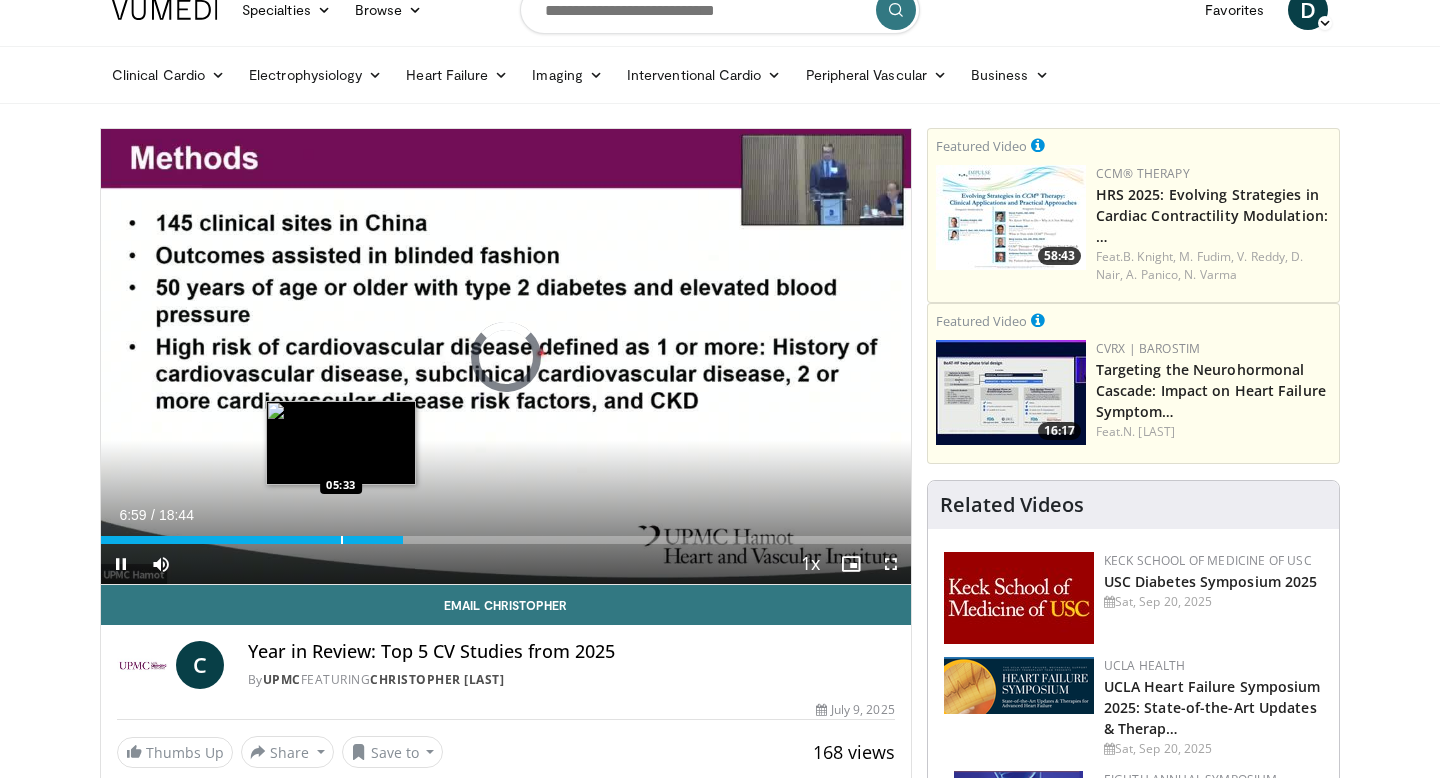 click at bounding box center (342, 540) 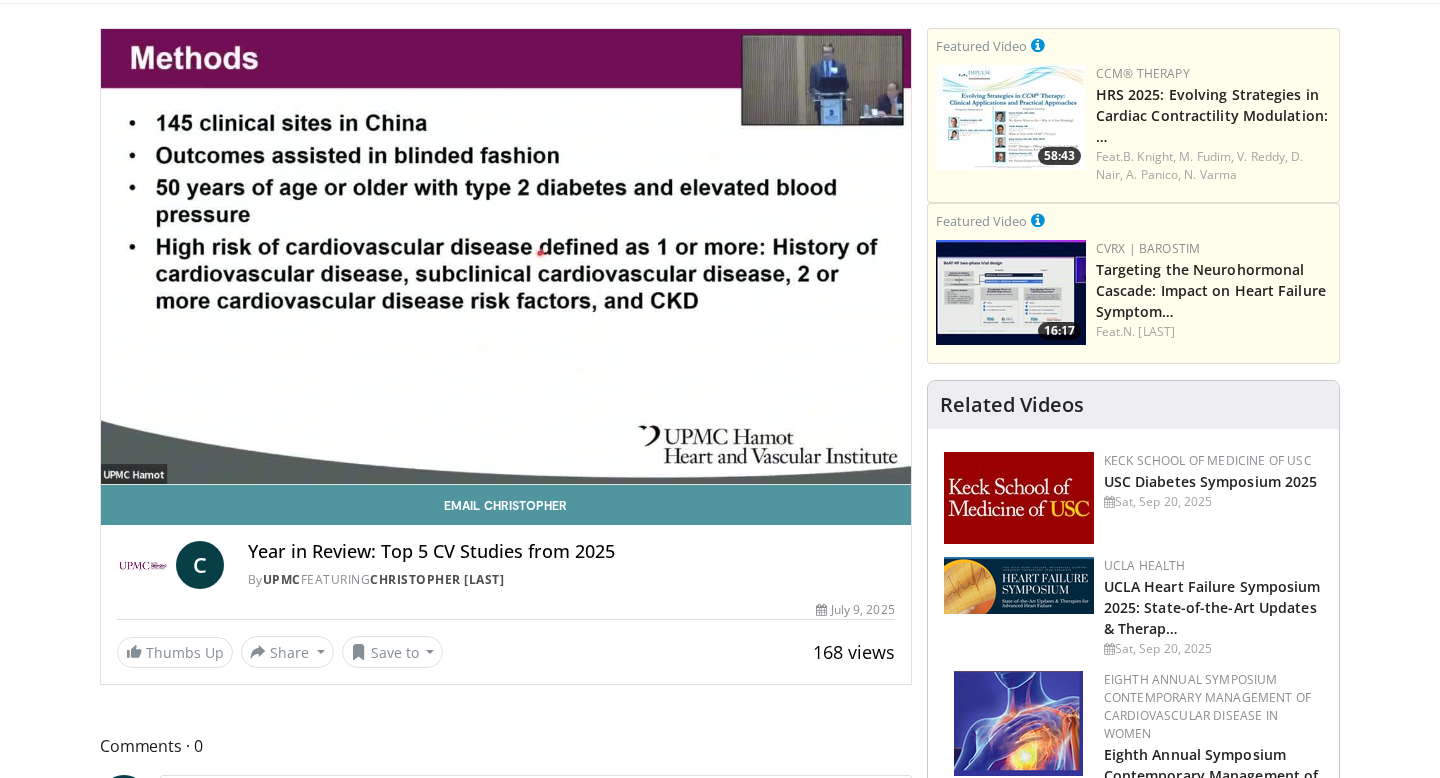 scroll, scrollTop: 151, scrollLeft: 0, axis: vertical 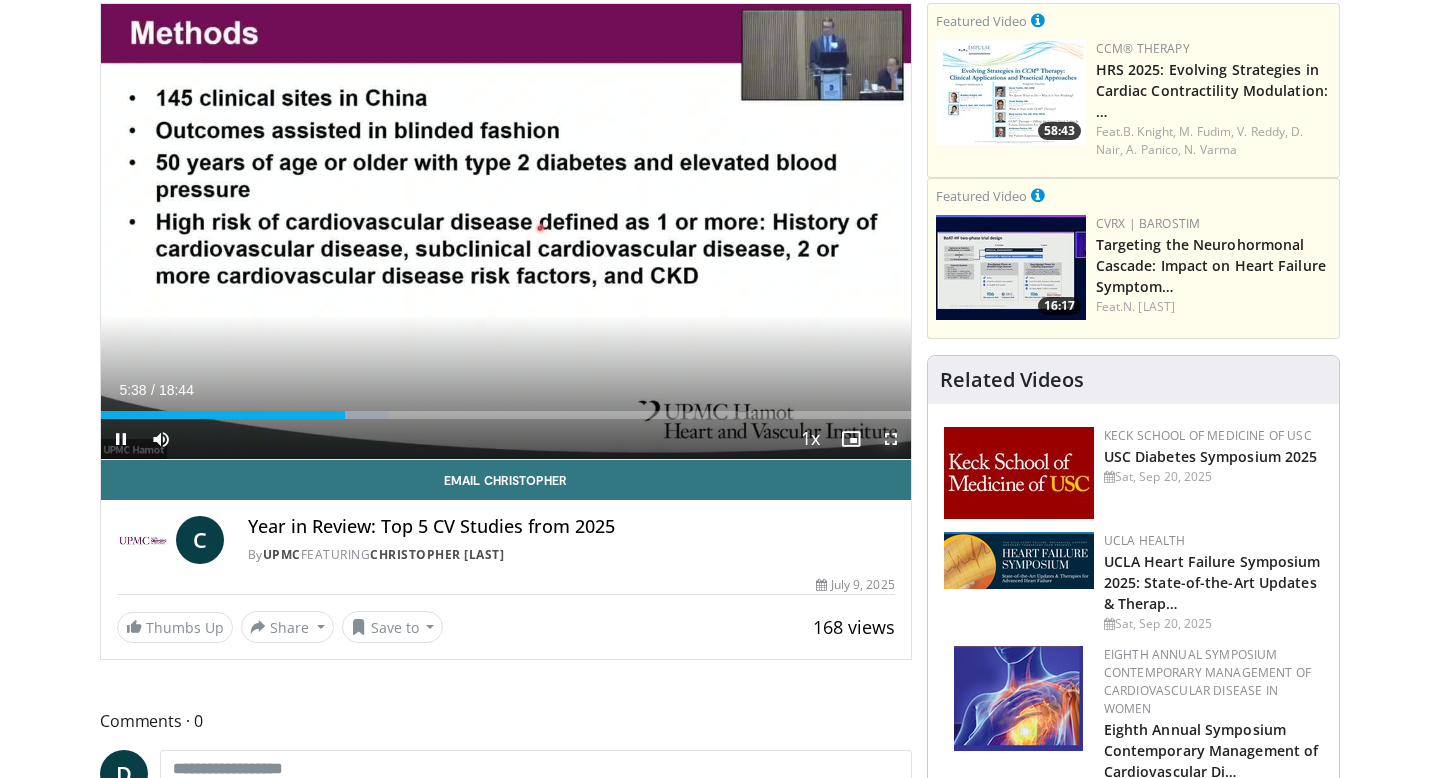 click at bounding box center (891, 439) 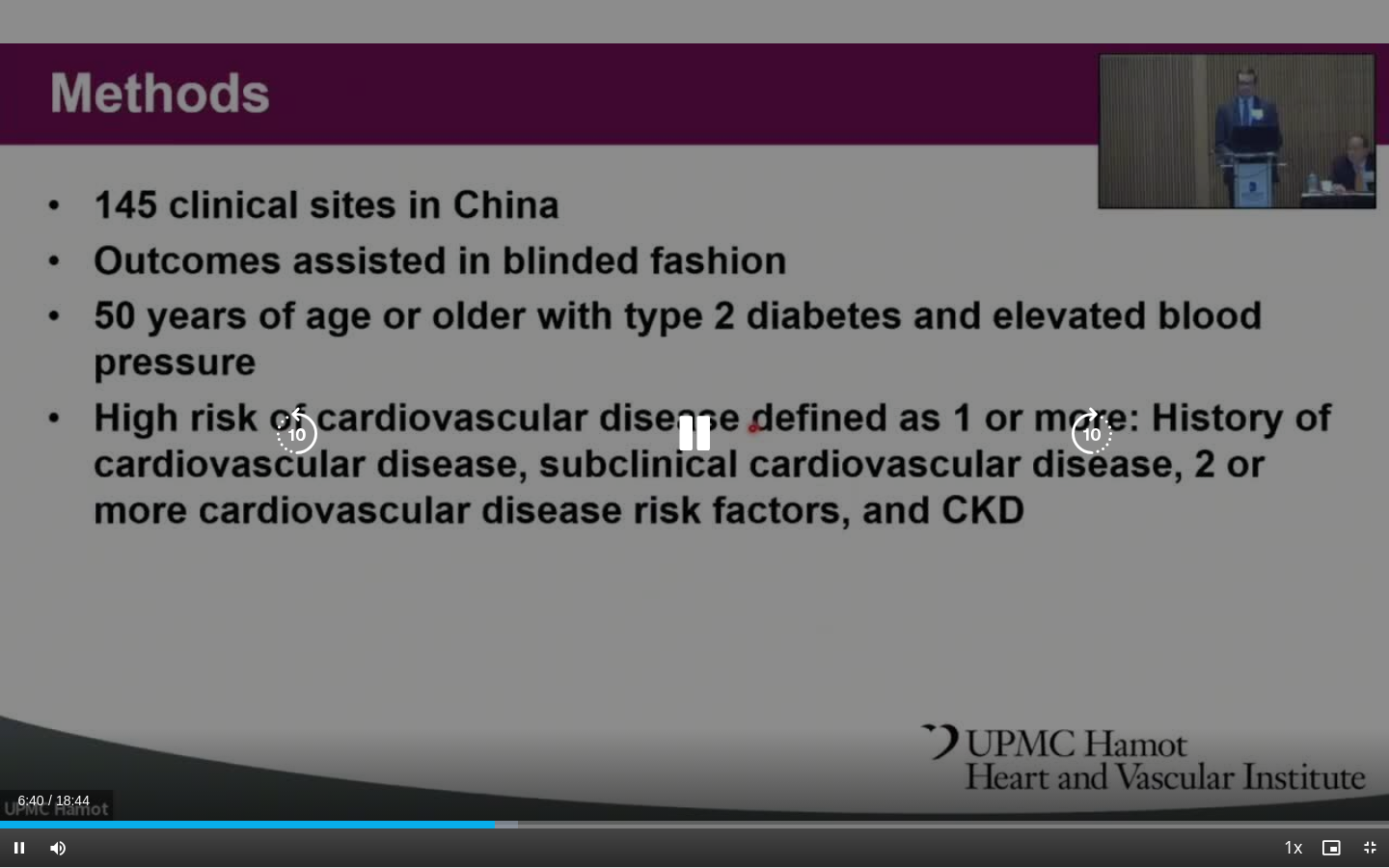 click at bounding box center (694, 434) 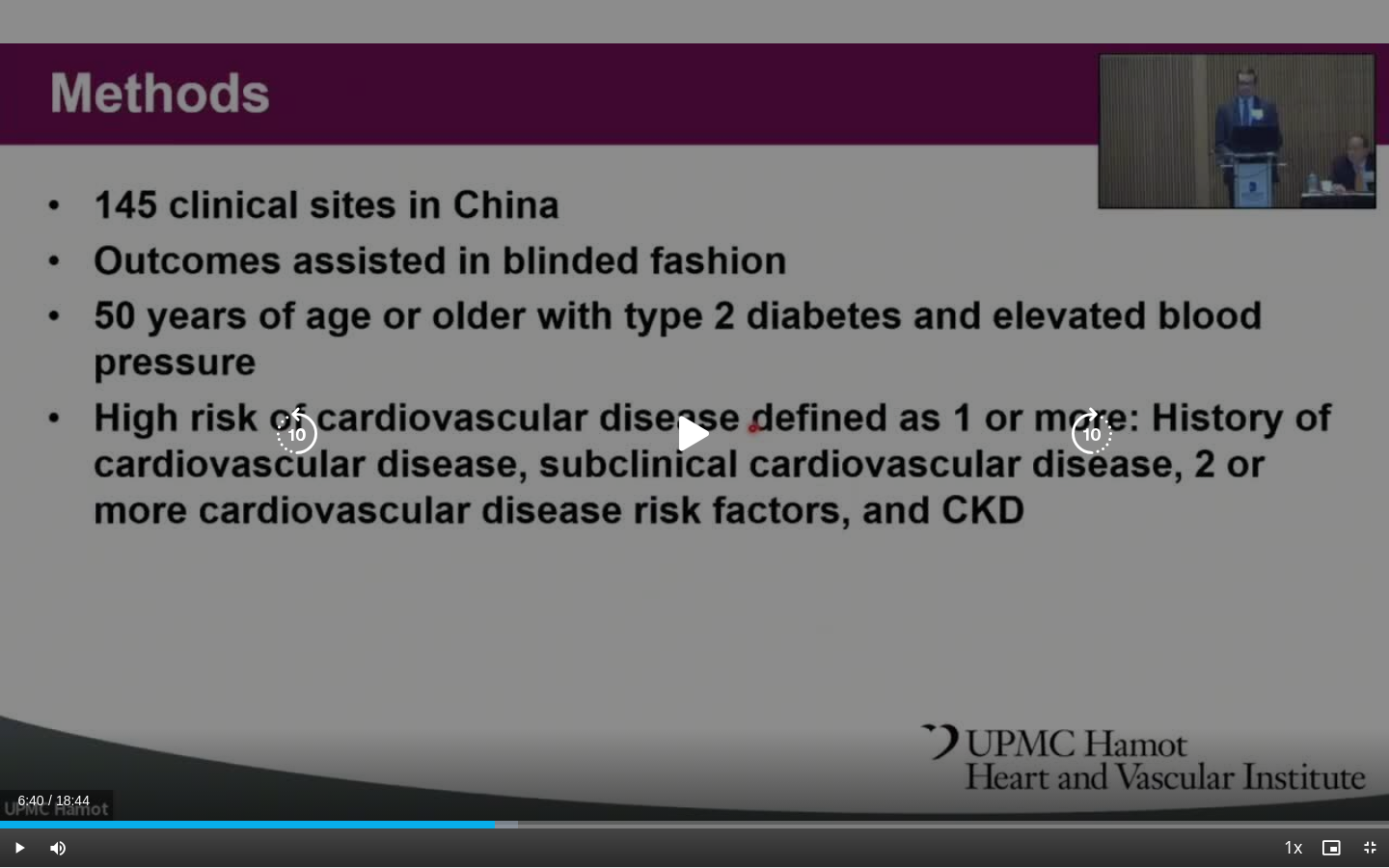 click at bounding box center (694, 434) 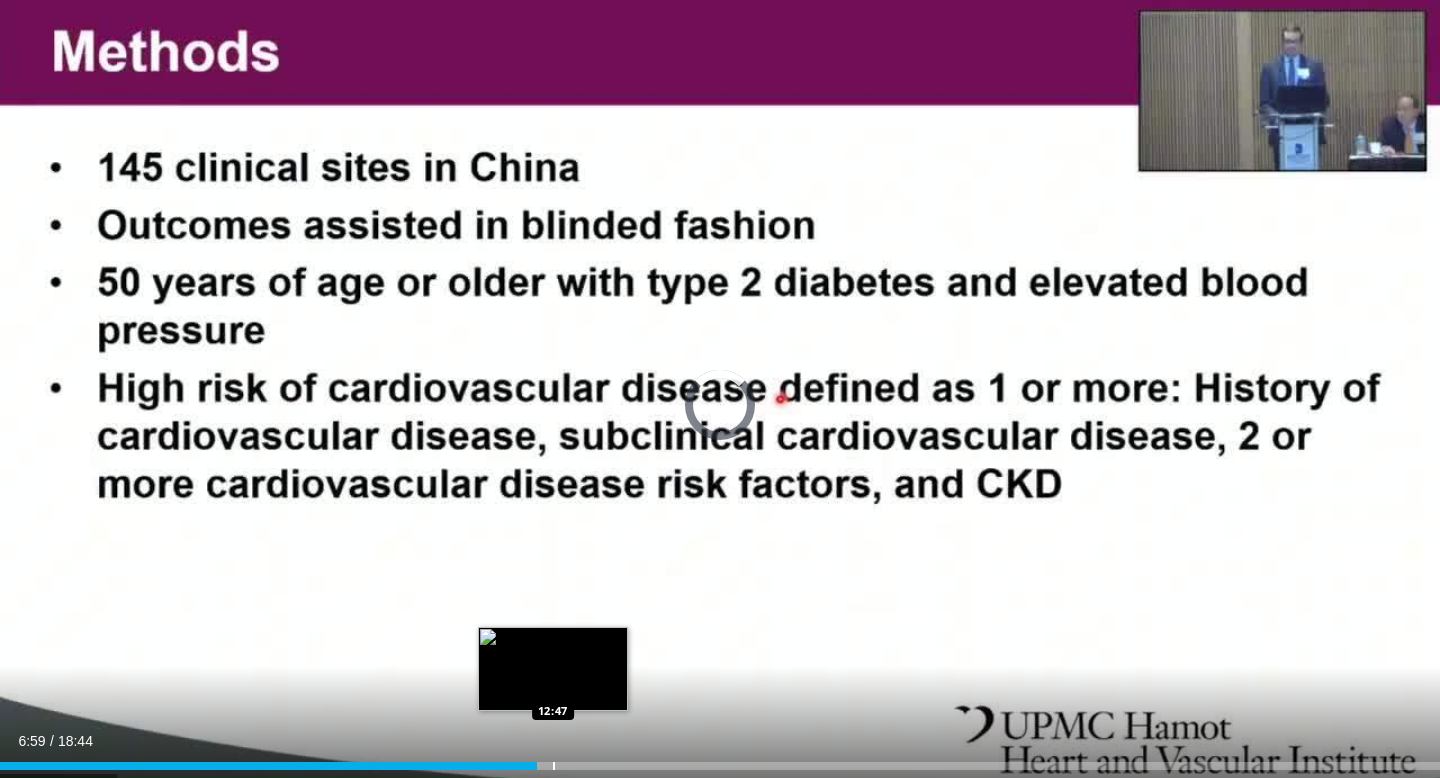 scroll, scrollTop: 0, scrollLeft: 0, axis: both 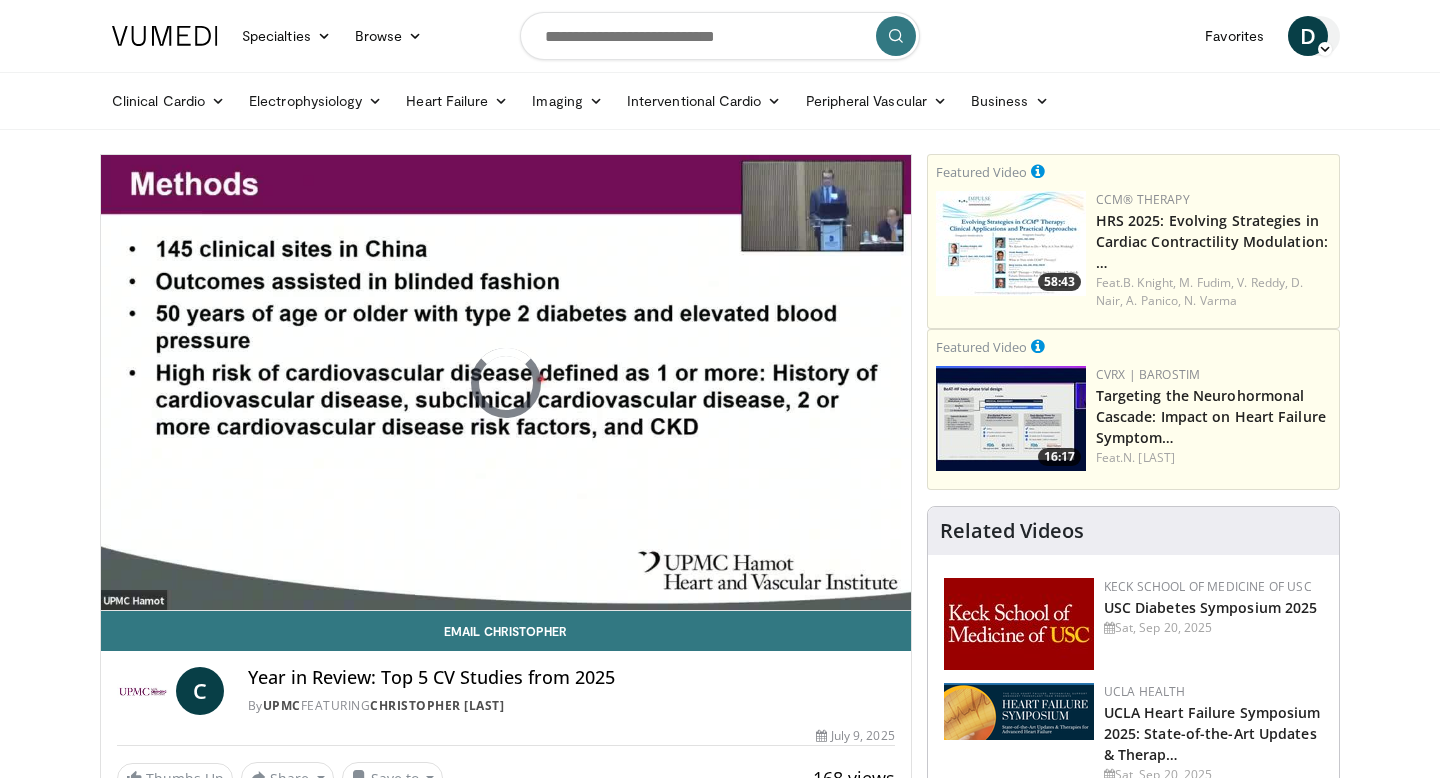 click on "D" at bounding box center (1308, 36) 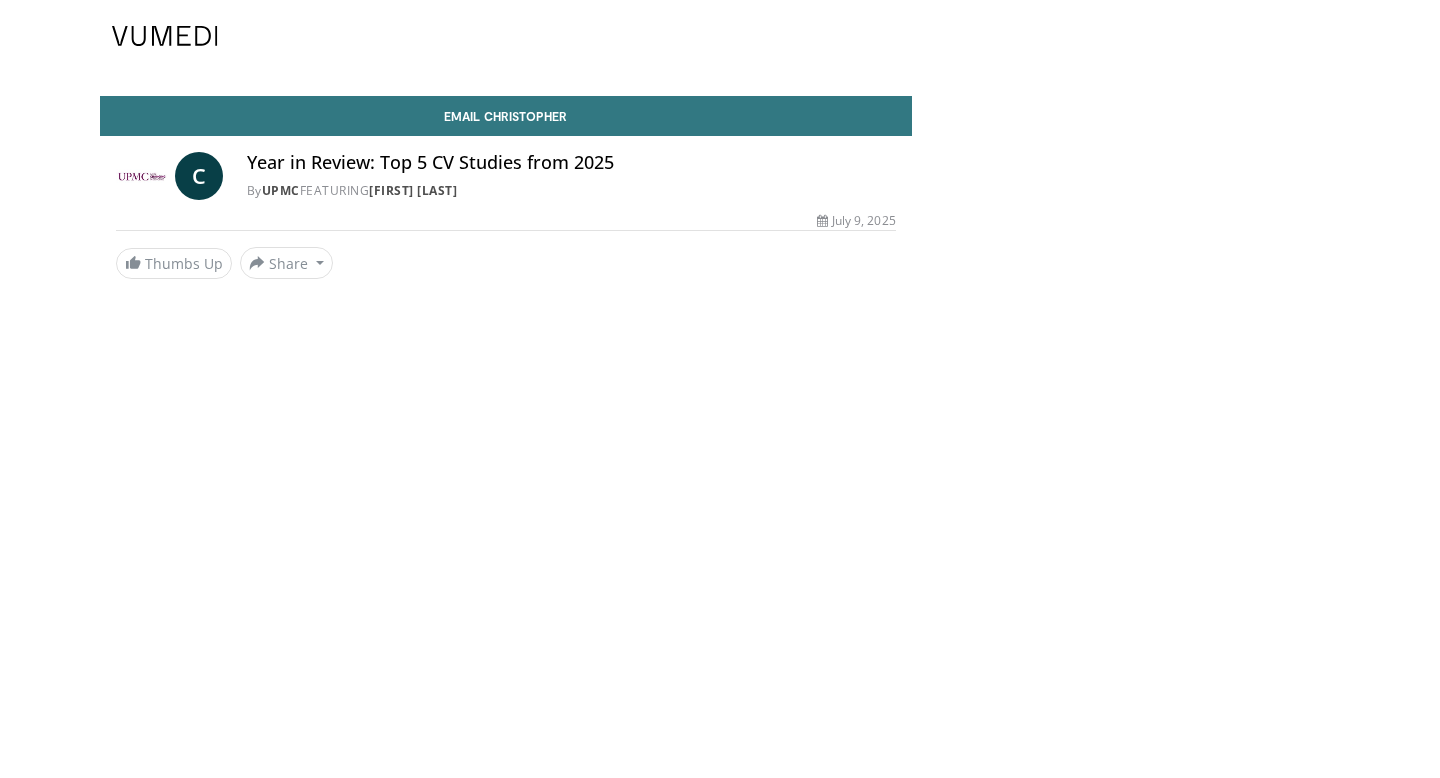 scroll, scrollTop: 0, scrollLeft: 0, axis: both 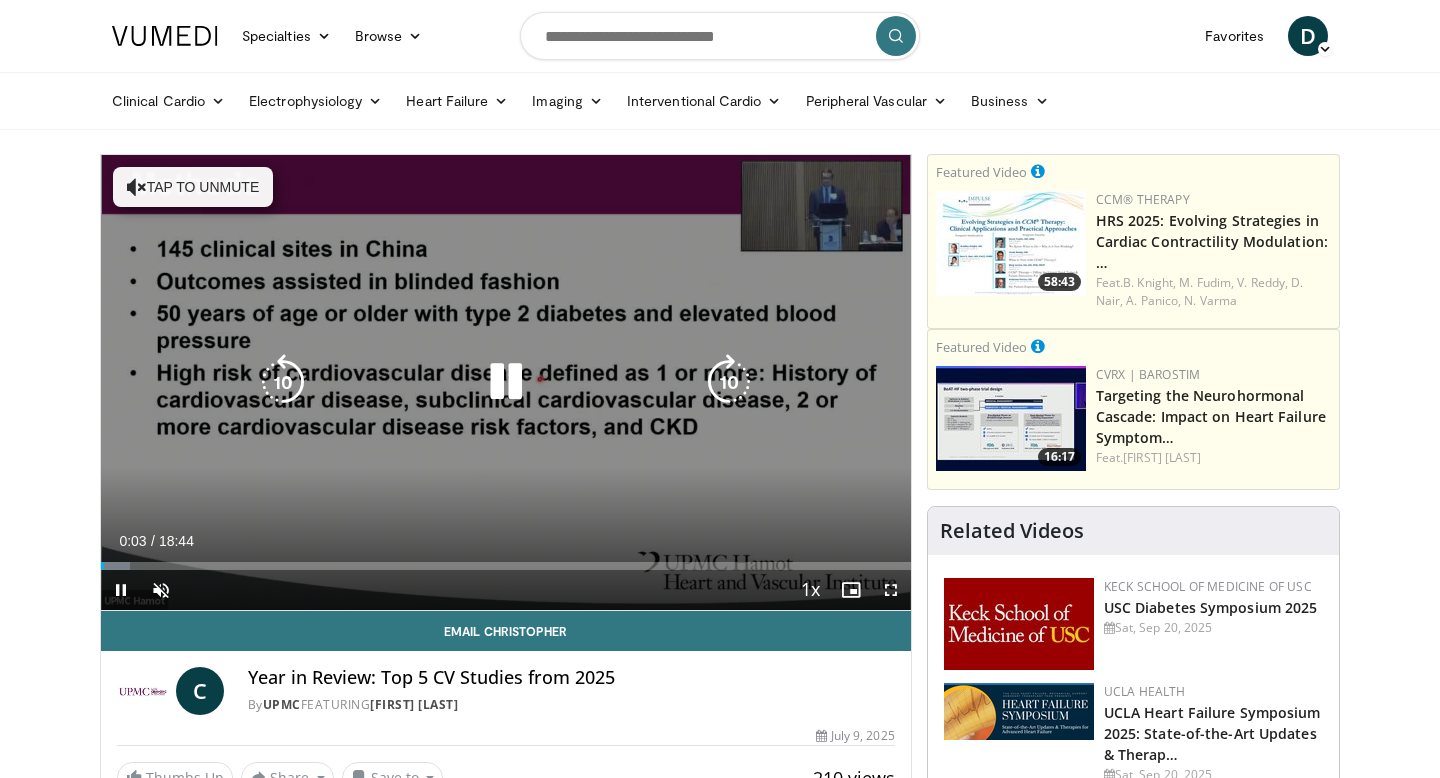 click on "Tap to unmute" at bounding box center (193, 187) 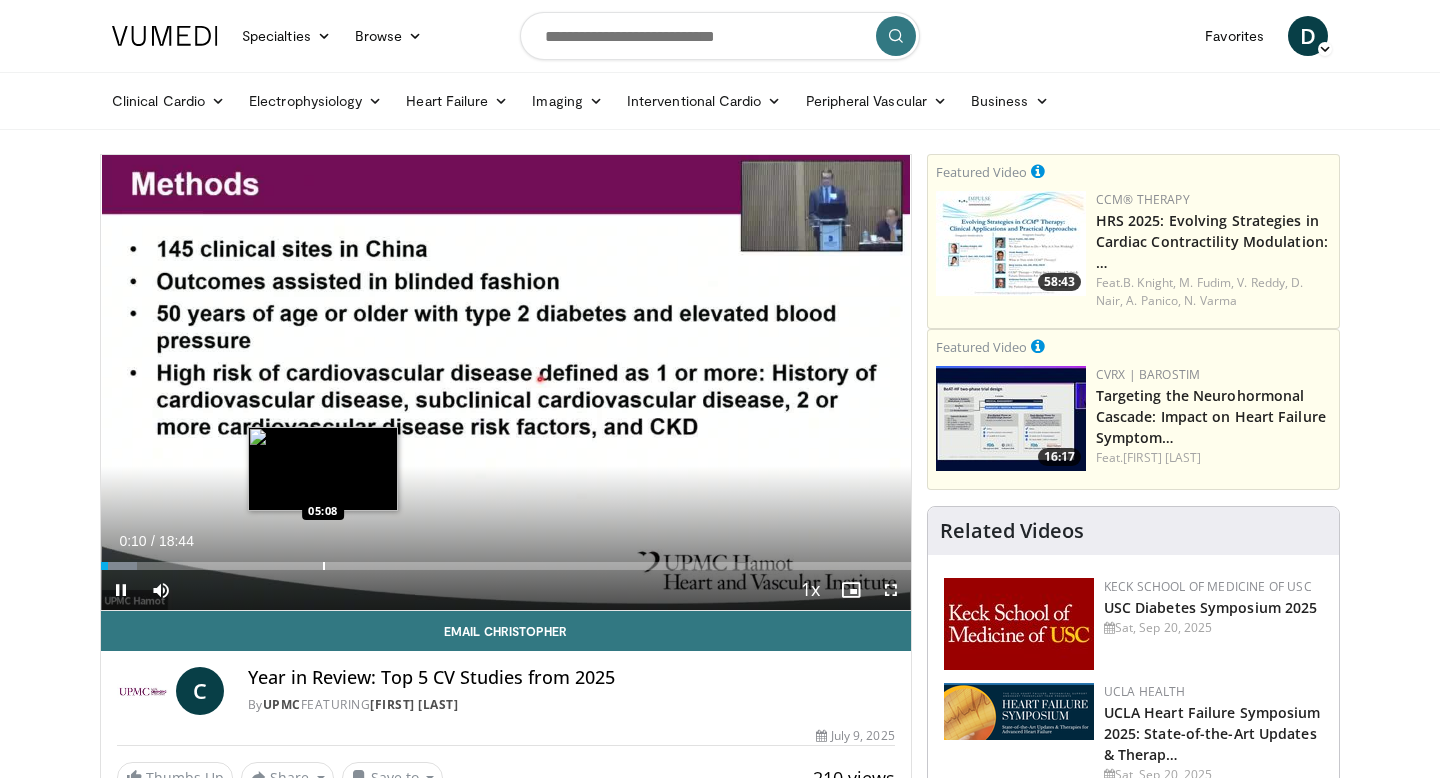 click at bounding box center (324, 566) 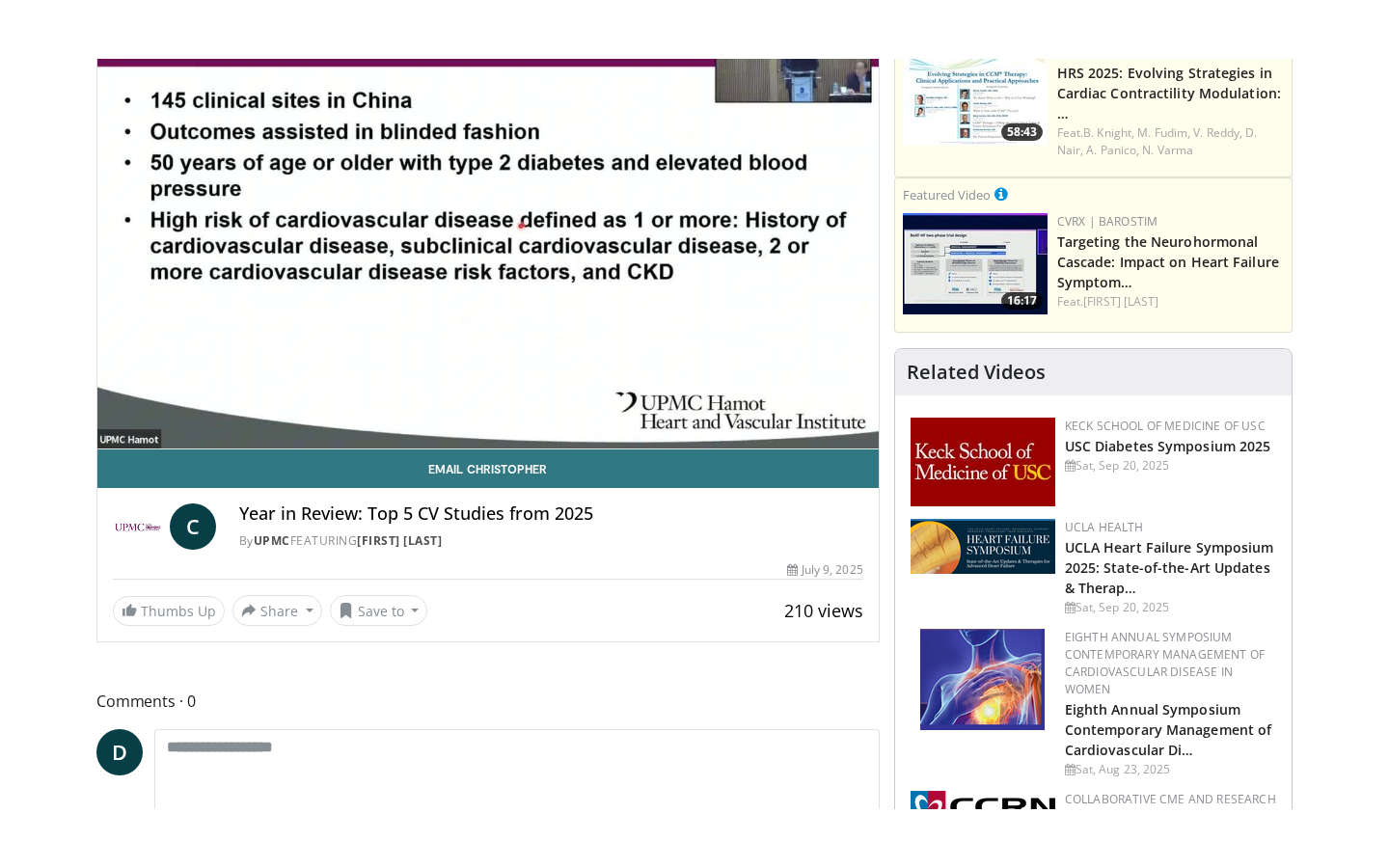 scroll, scrollTop: 124, scrollLeft: 0, axis: vertical 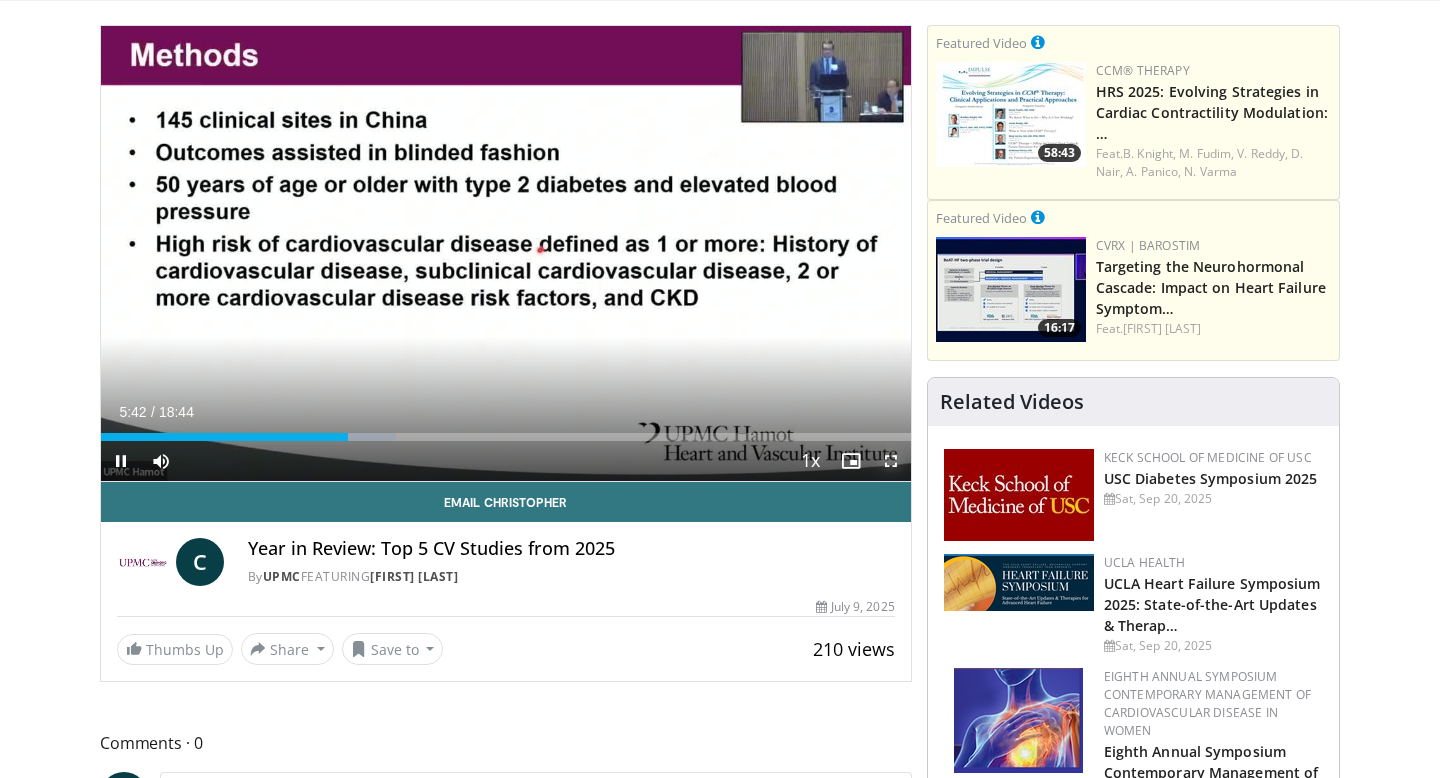 click at bounding box center (891, 461) 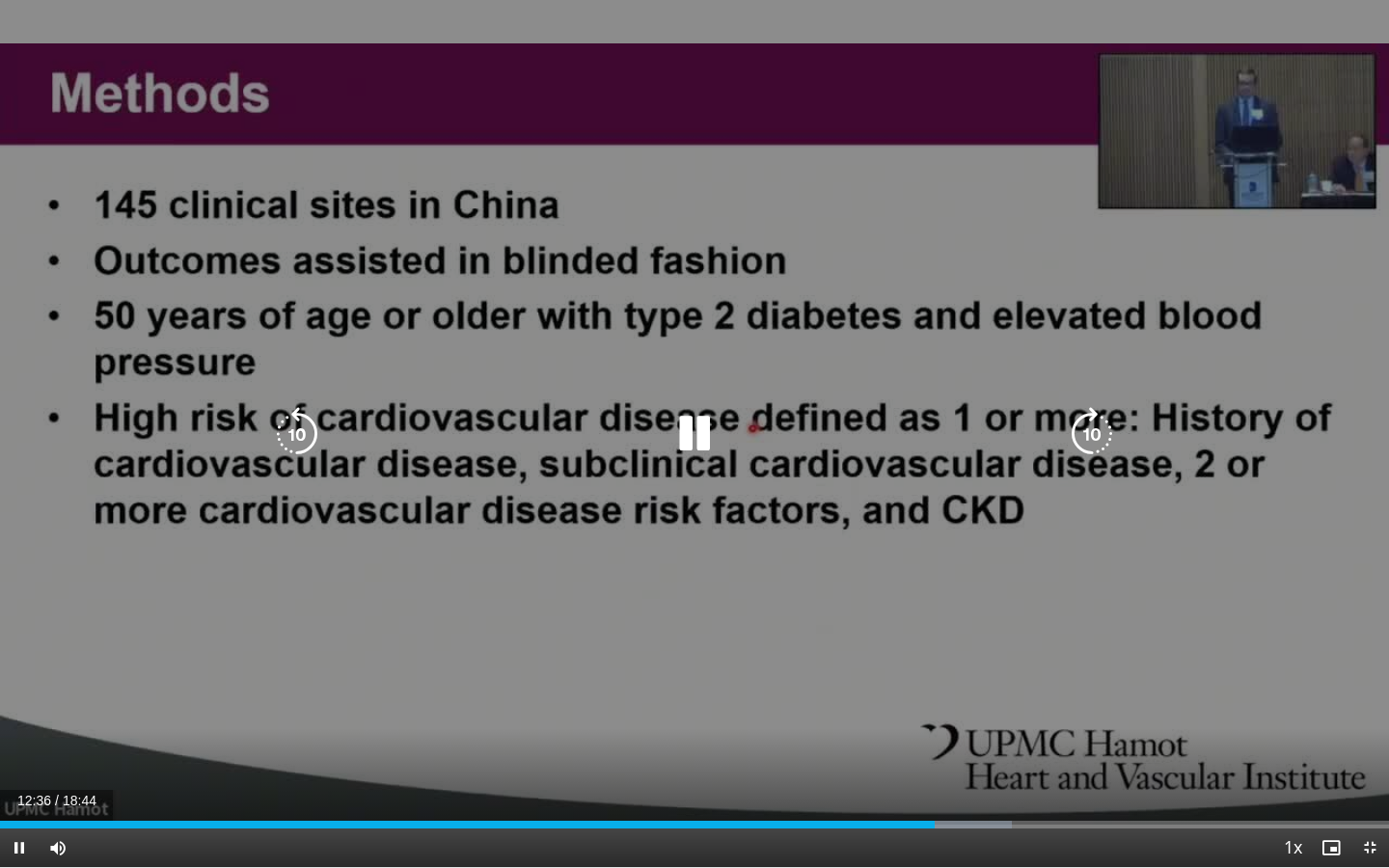 click at bounding box center (297, 434) 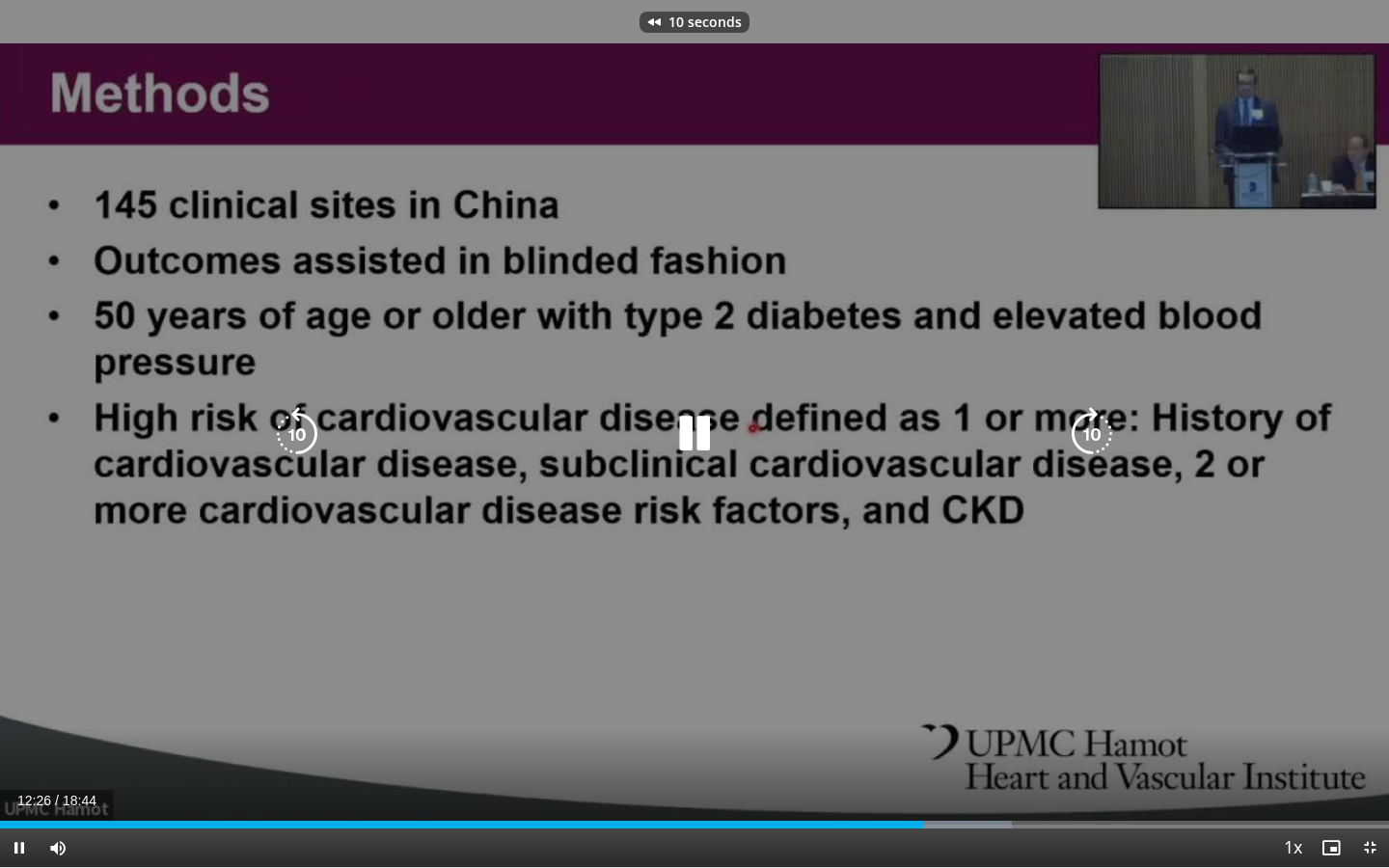 click at bounding box center [297, 434] 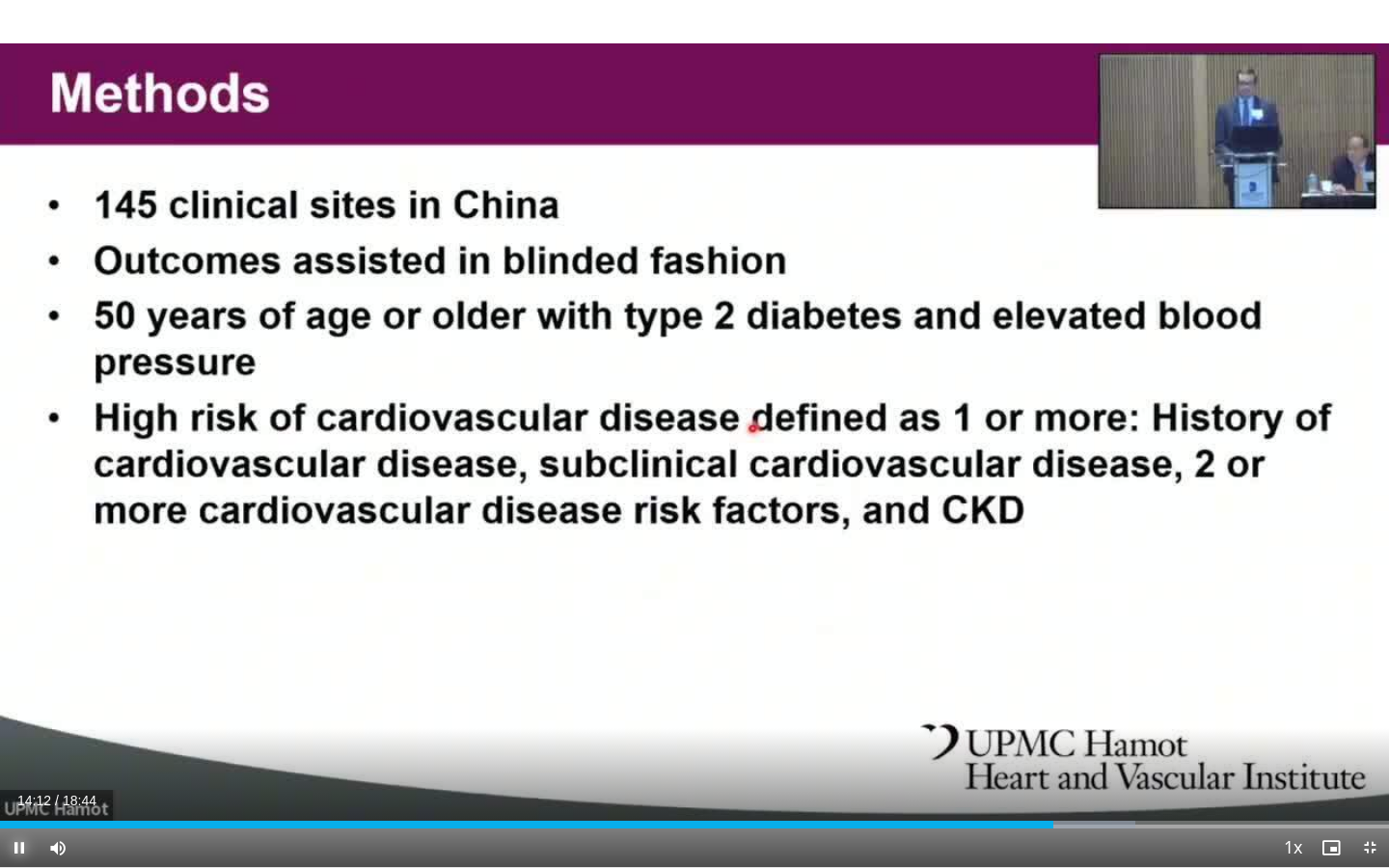 click at bounding box center (19, 848) 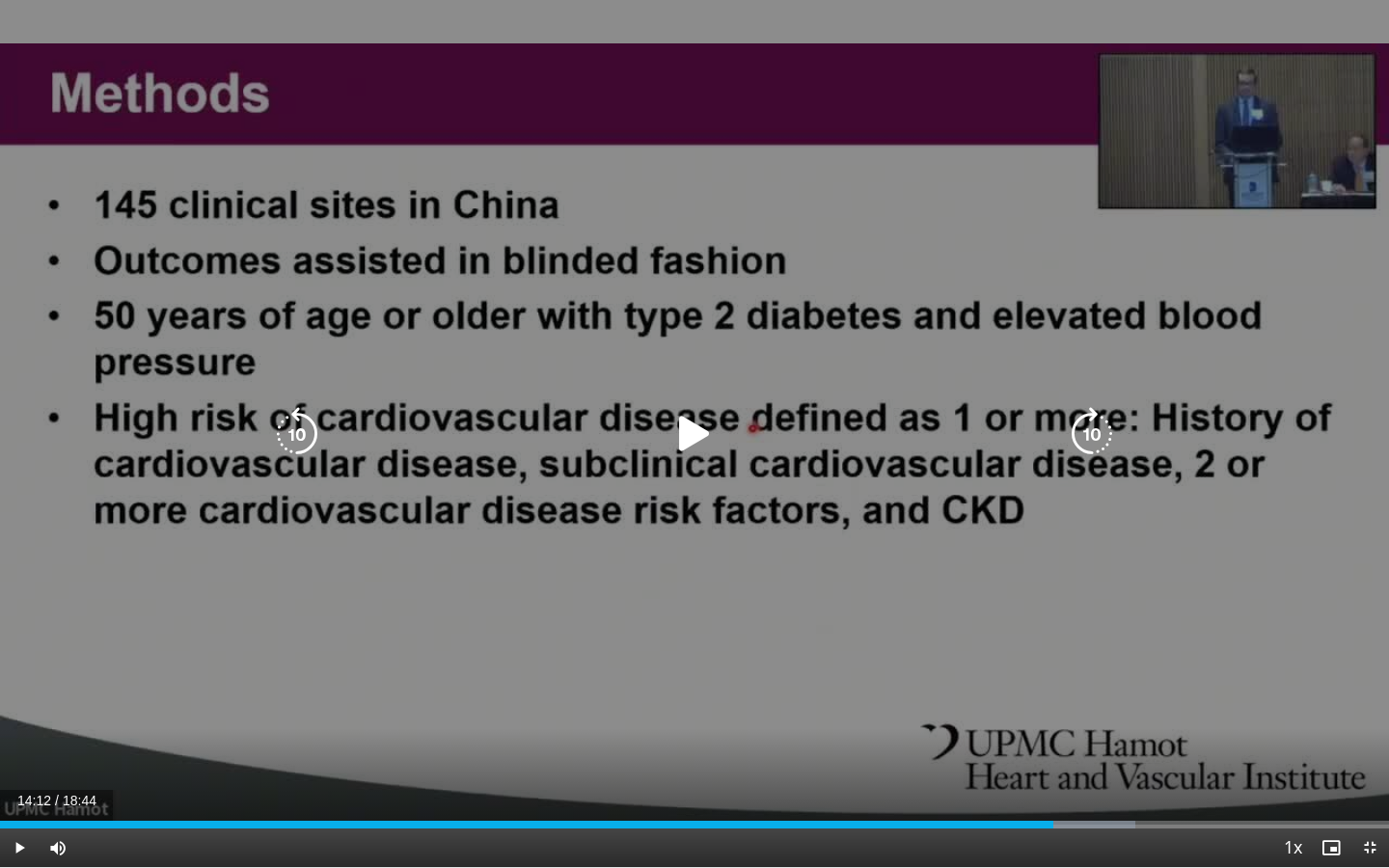 click at bounding box center [694, 434] 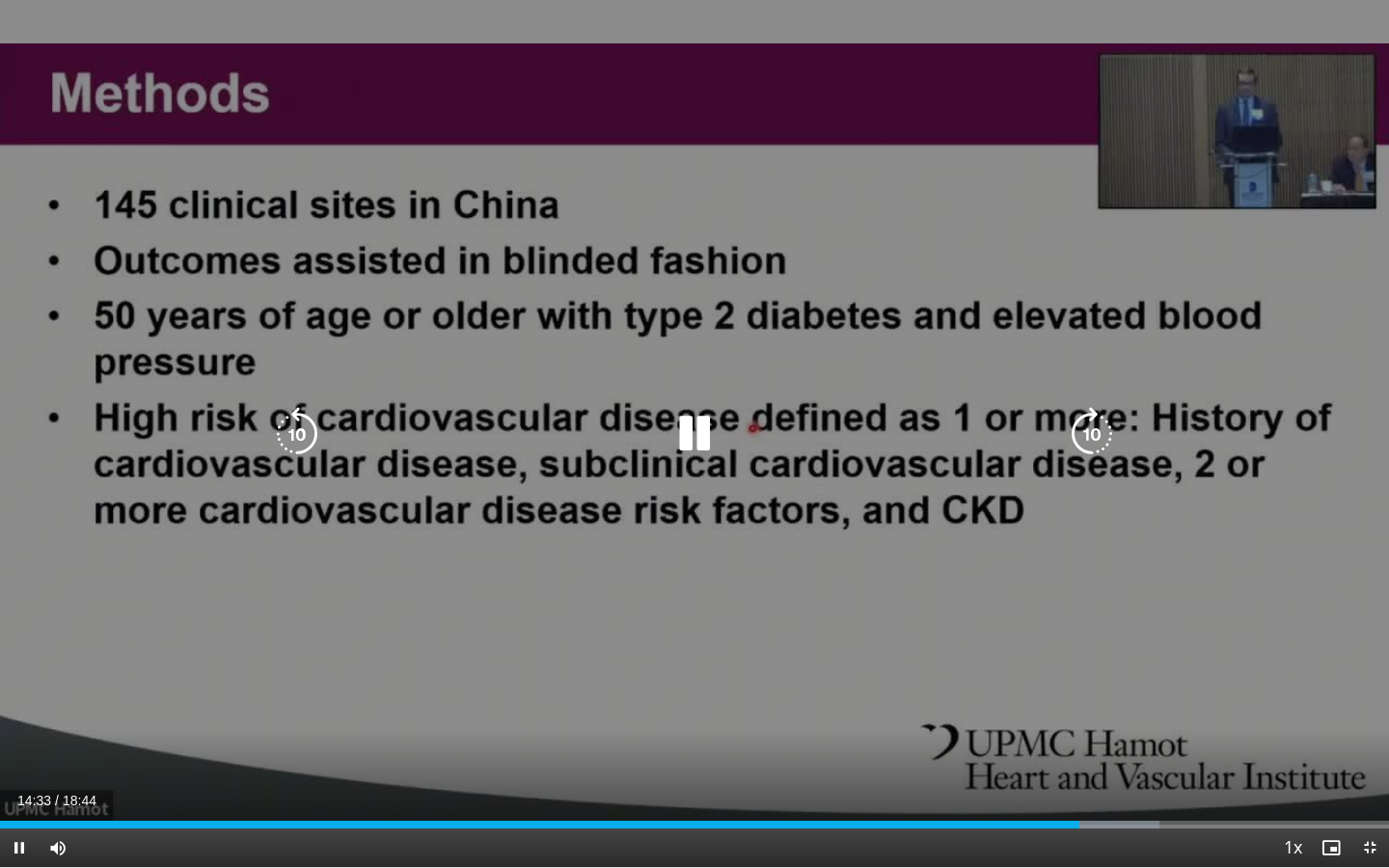 click at bounding box center [694, 434] 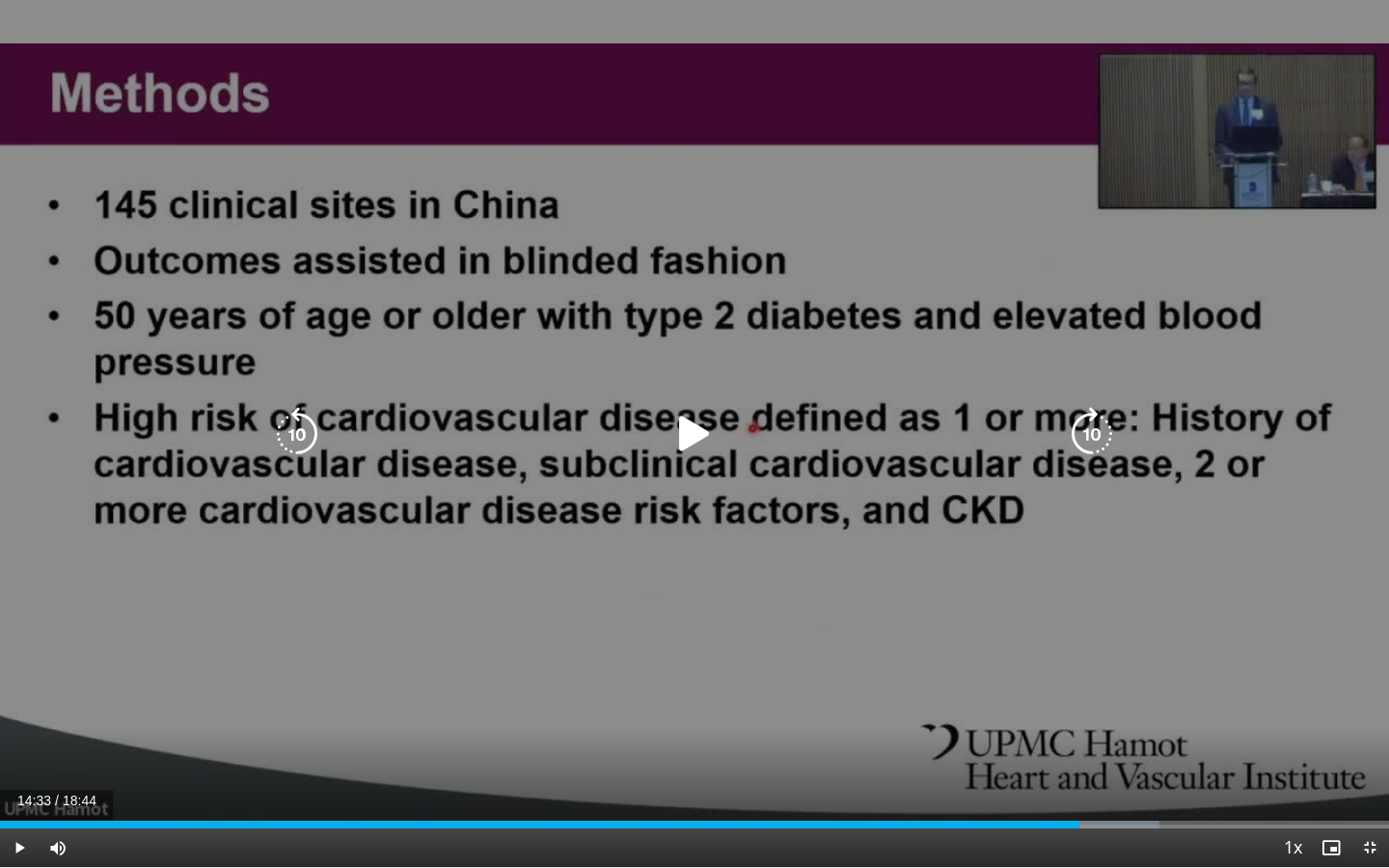 click at bounding box center [694, 434] 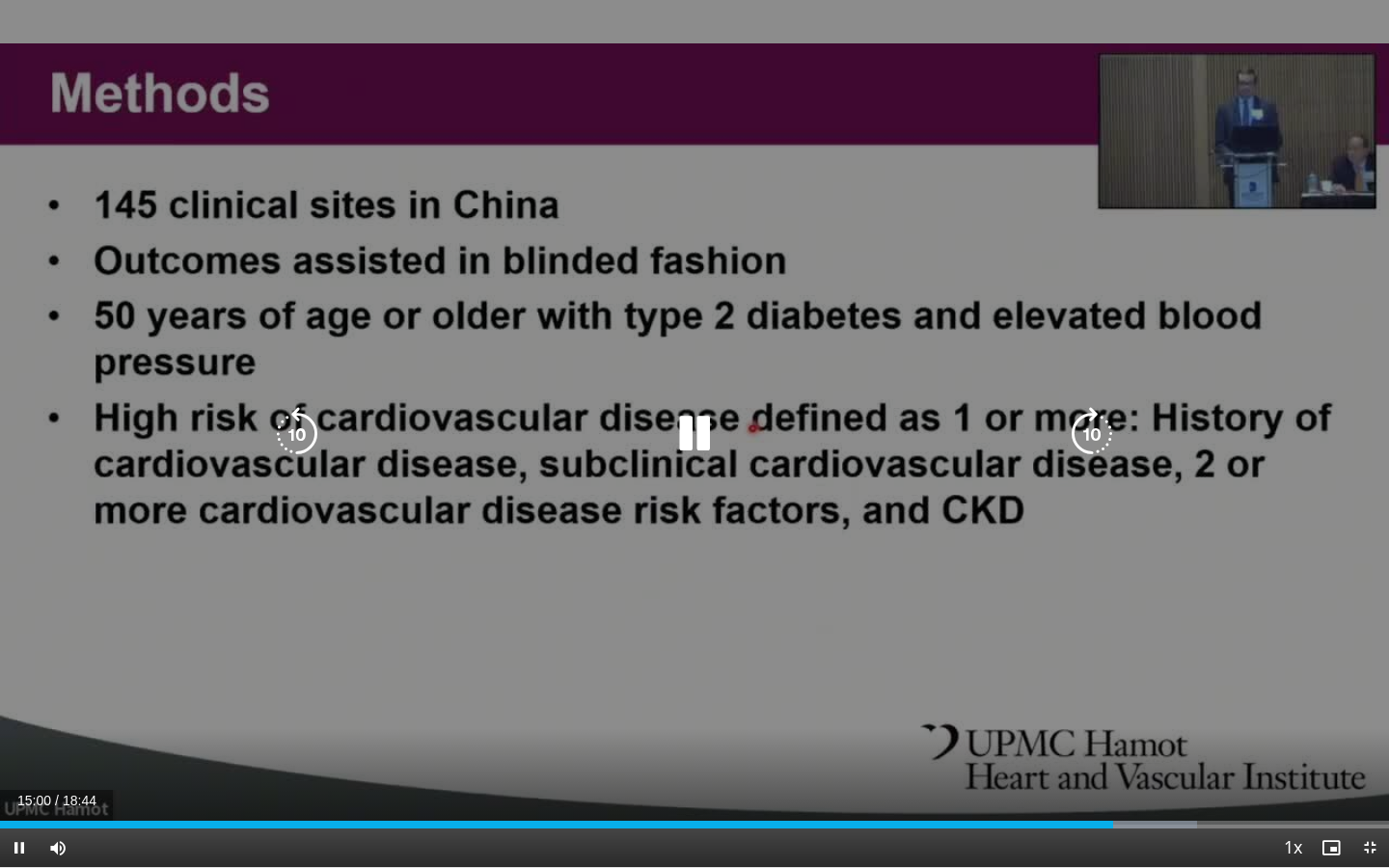 click at bounding box center (694, 434) 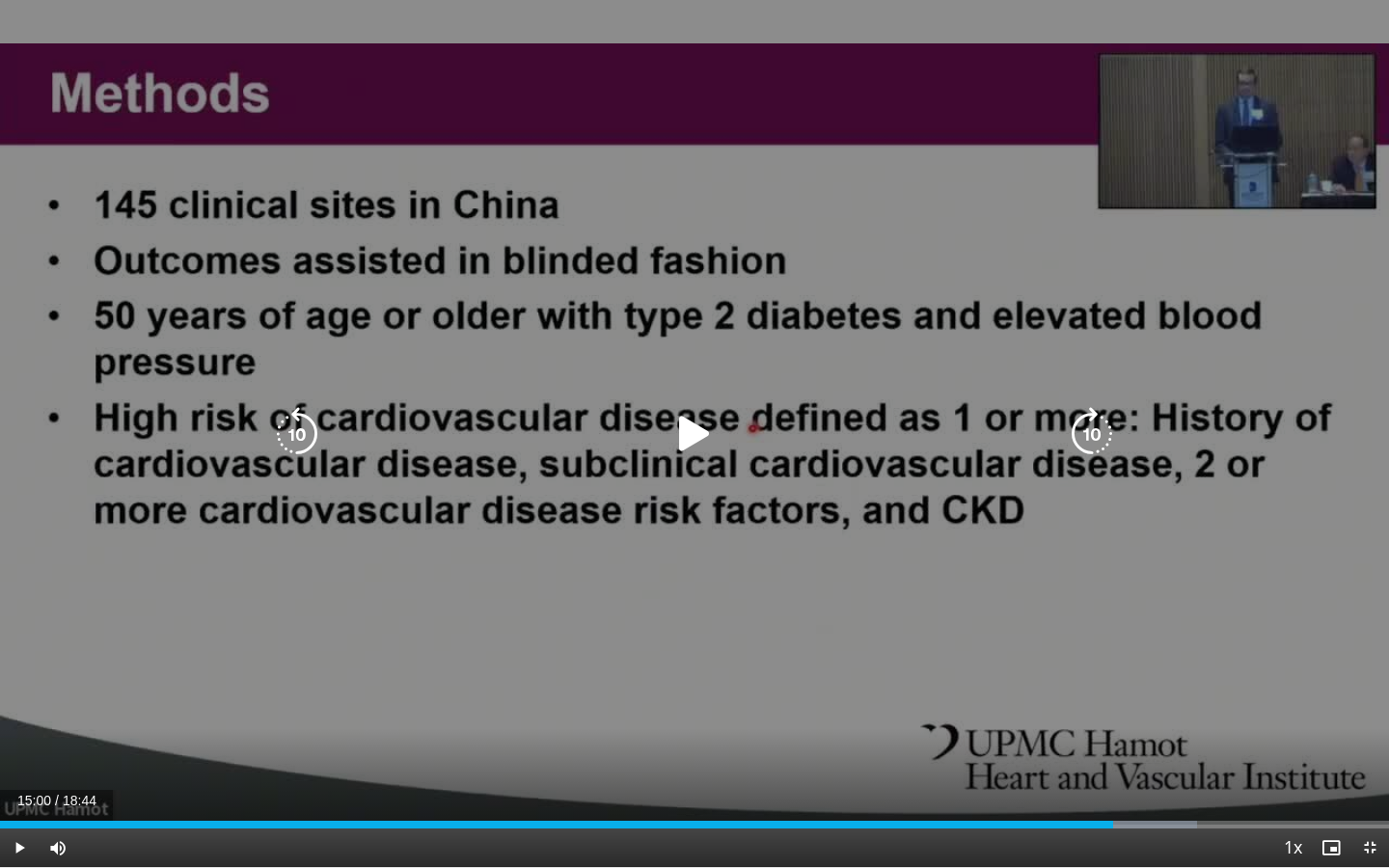 click at bounding box center (694, 434) 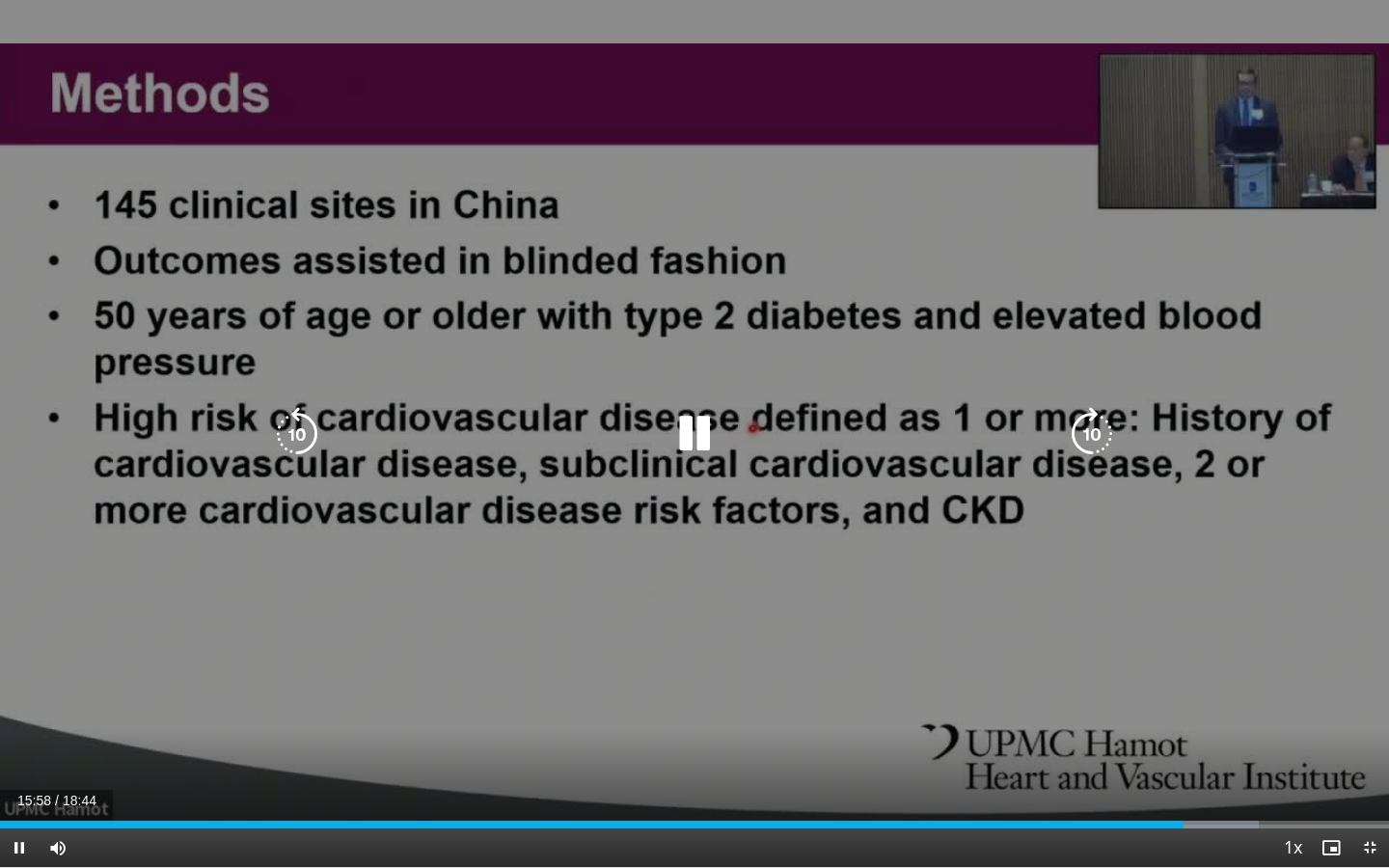 click at bounding box center [297, 434] 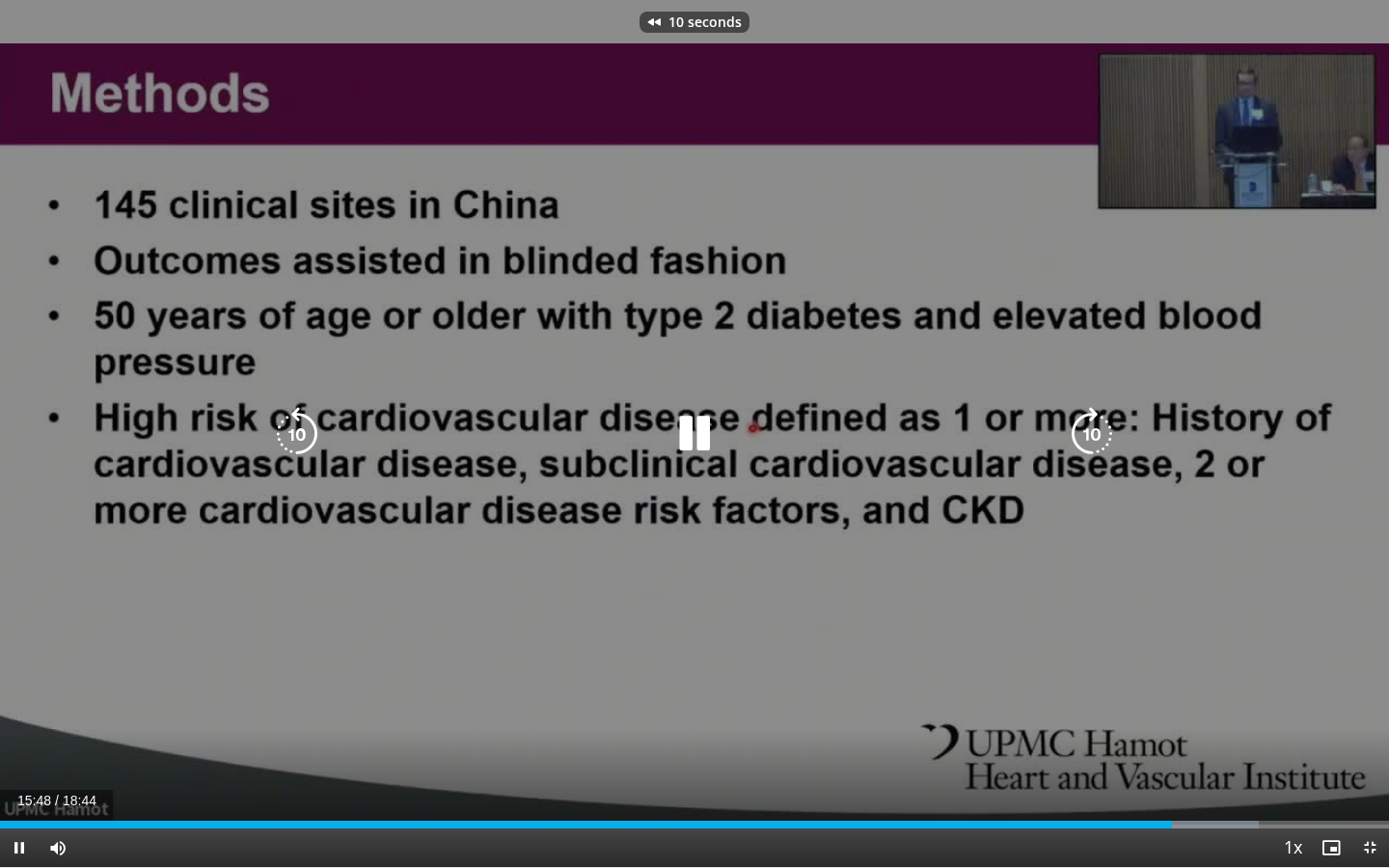 click at bounding box center [297, 434] 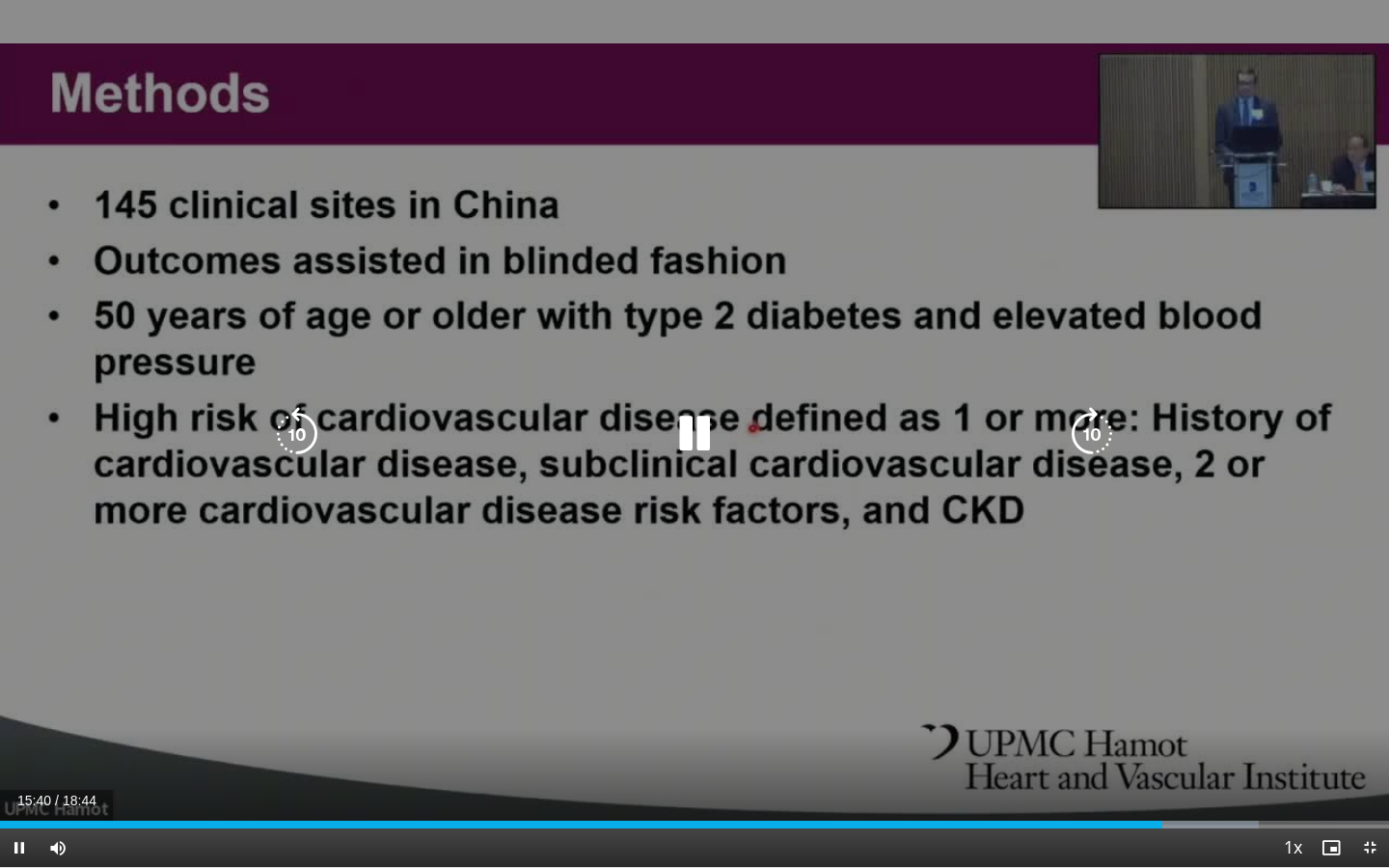 click at bounding box center (694, 434) 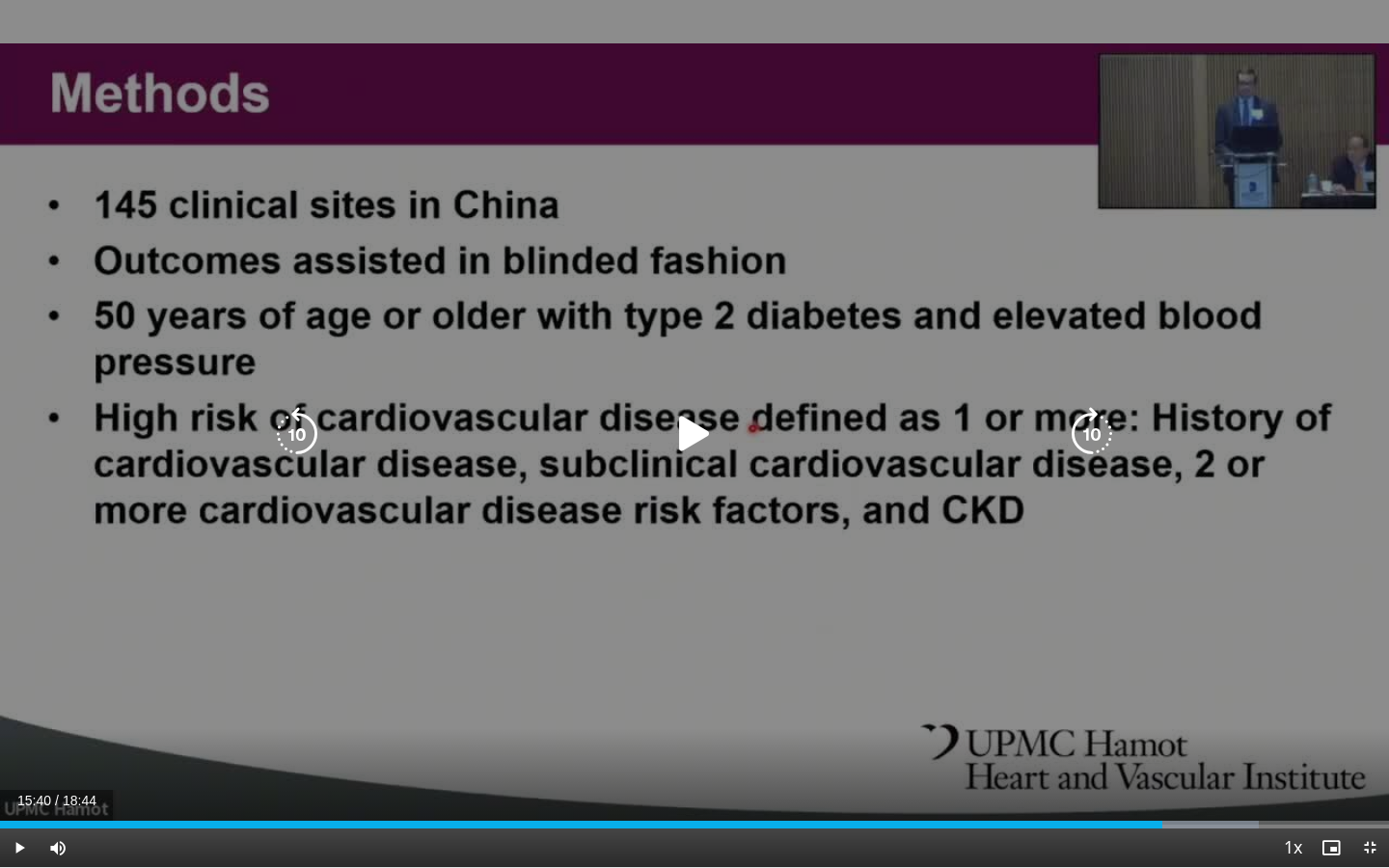 click at bounding box center (694, 434) 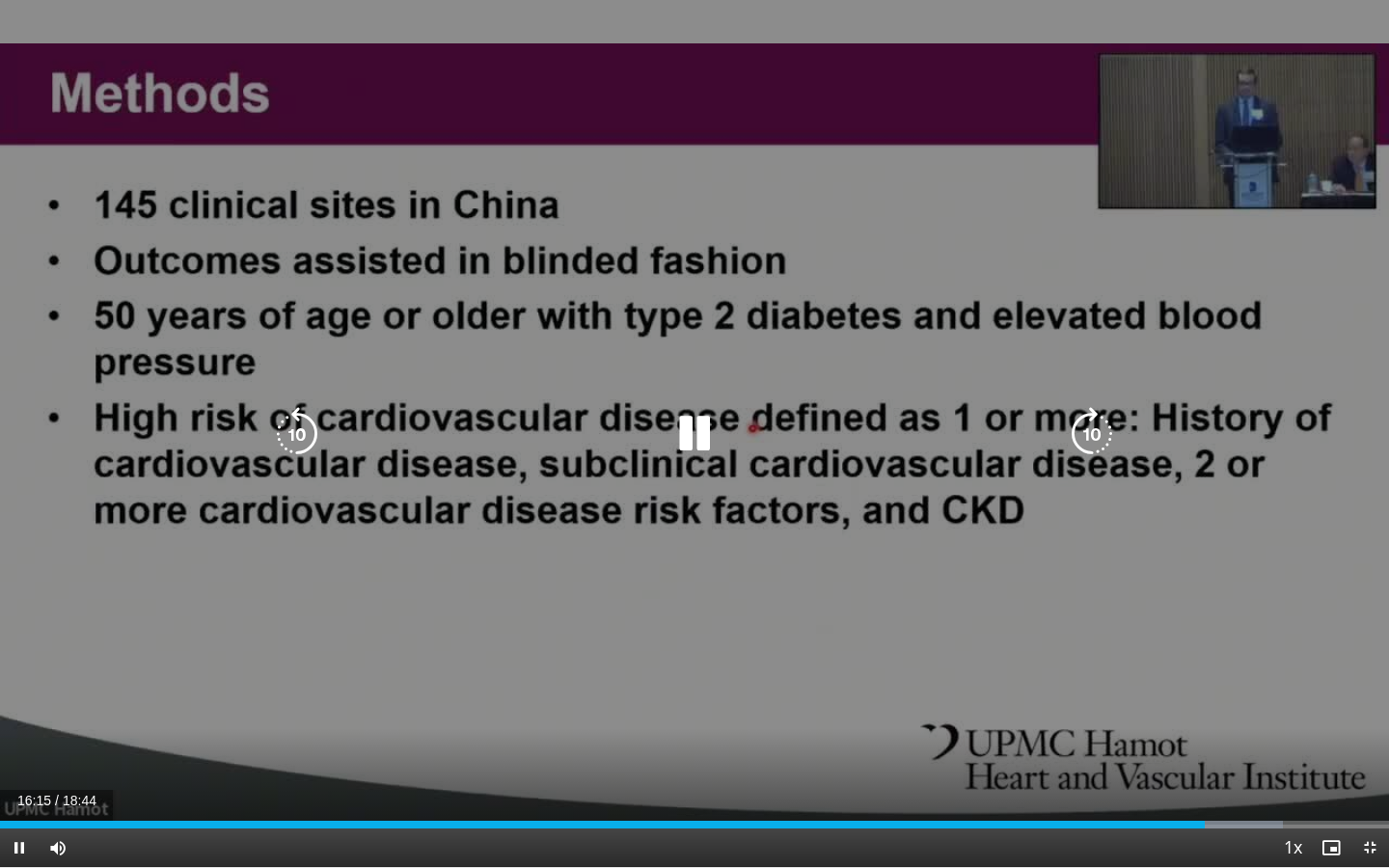 click at bounding box center [694, 434] 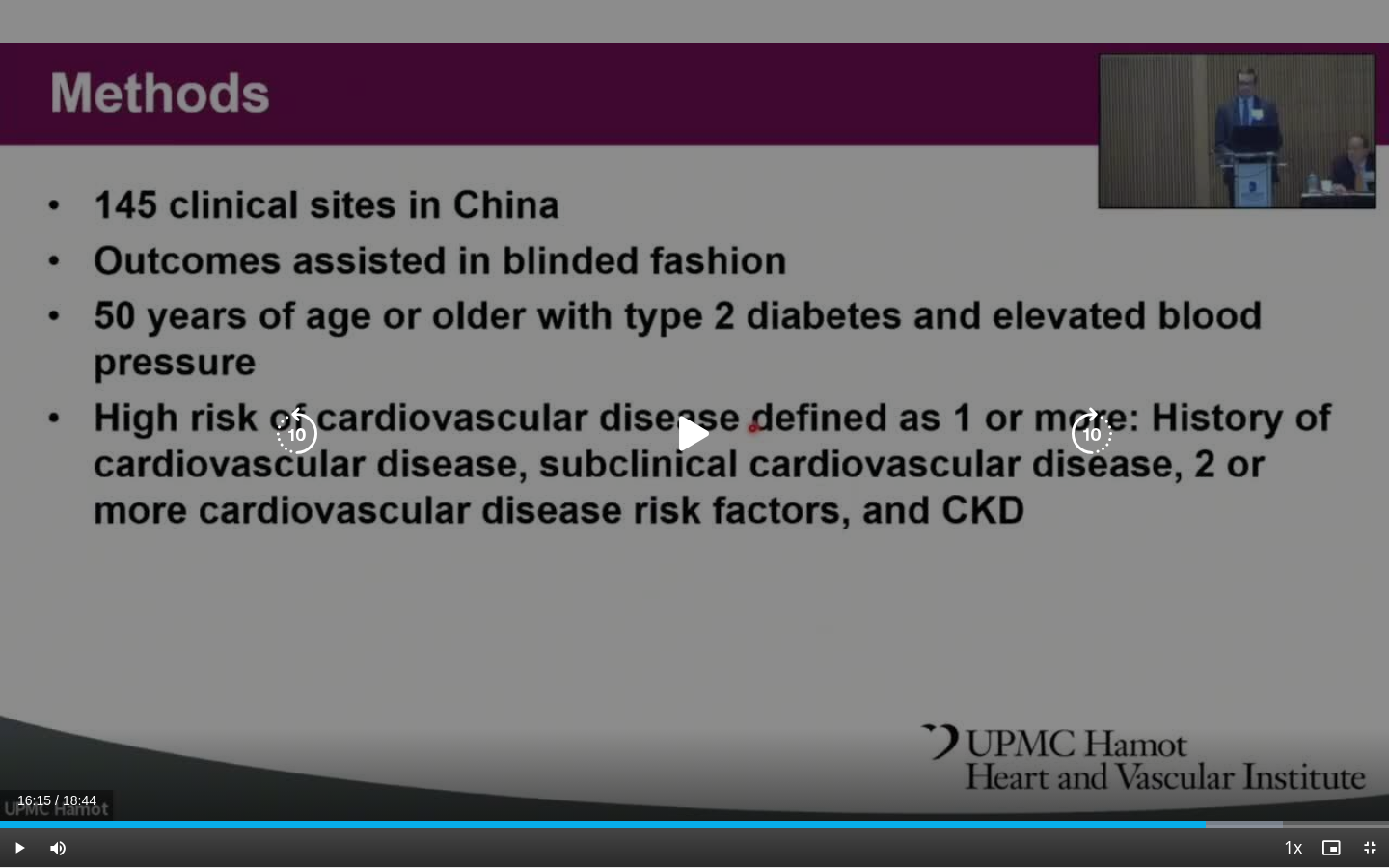 click at bounding box center (694, 434) 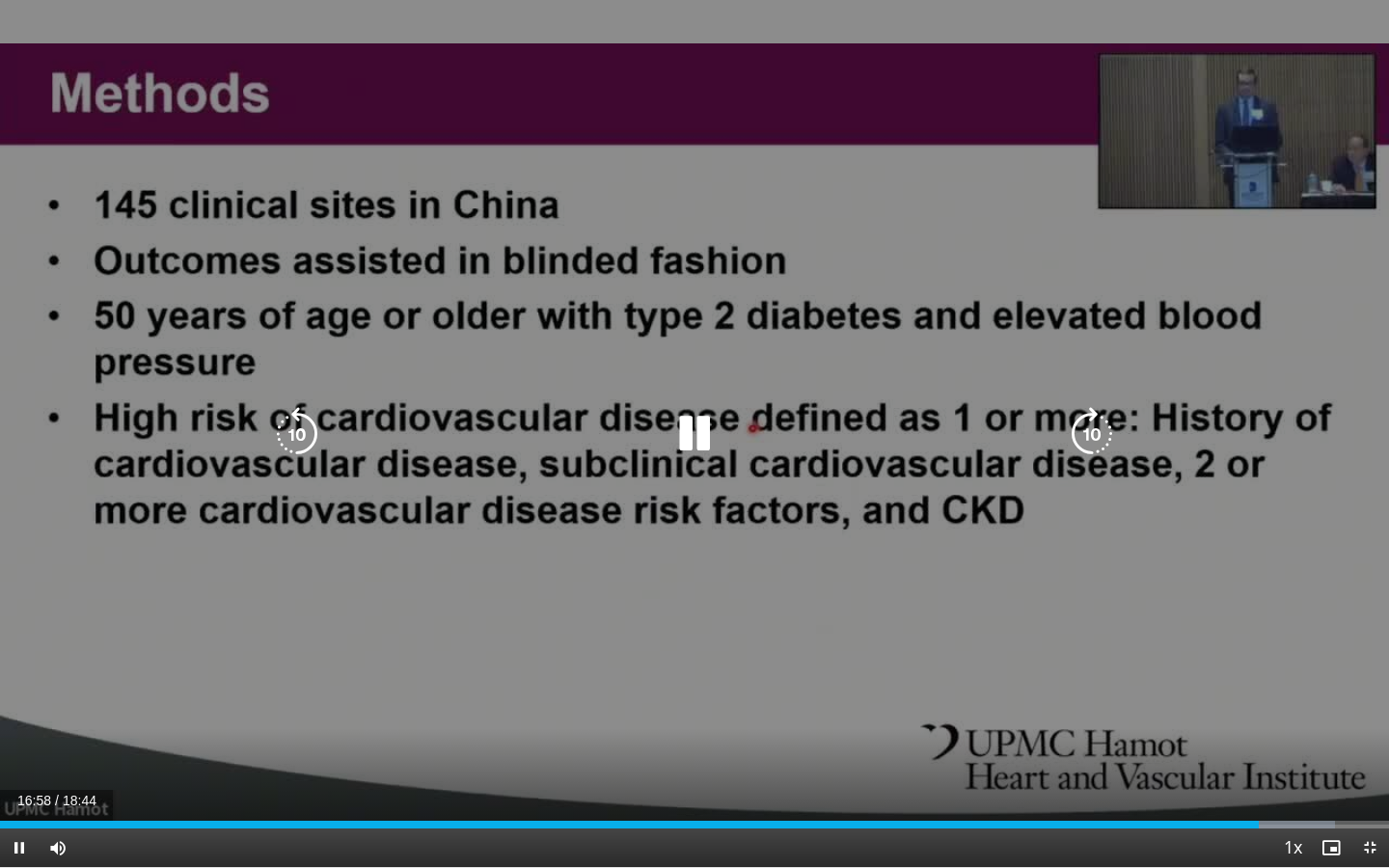 click at bounding box center [694, 434] 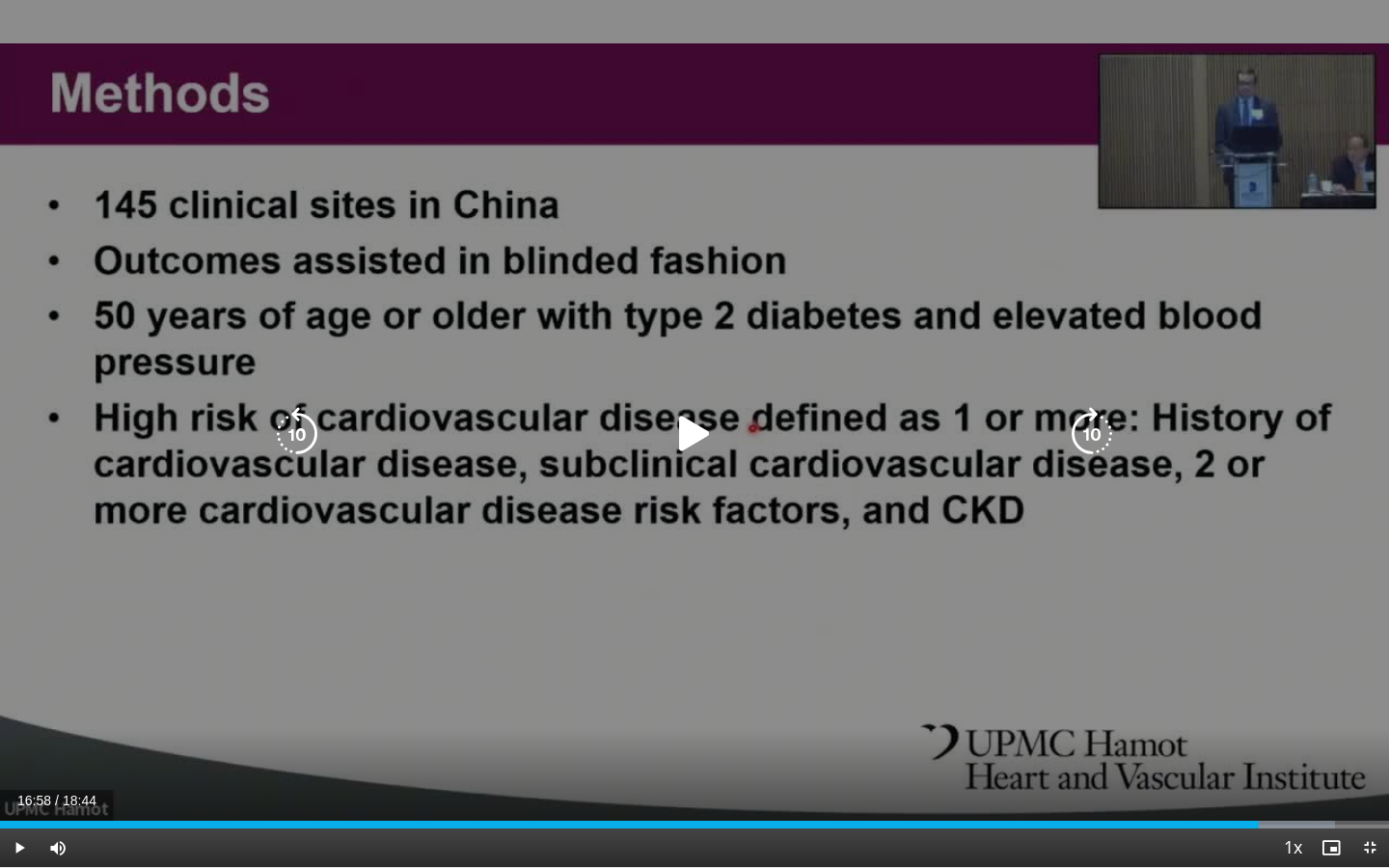 click at bounding box center (694, 434) 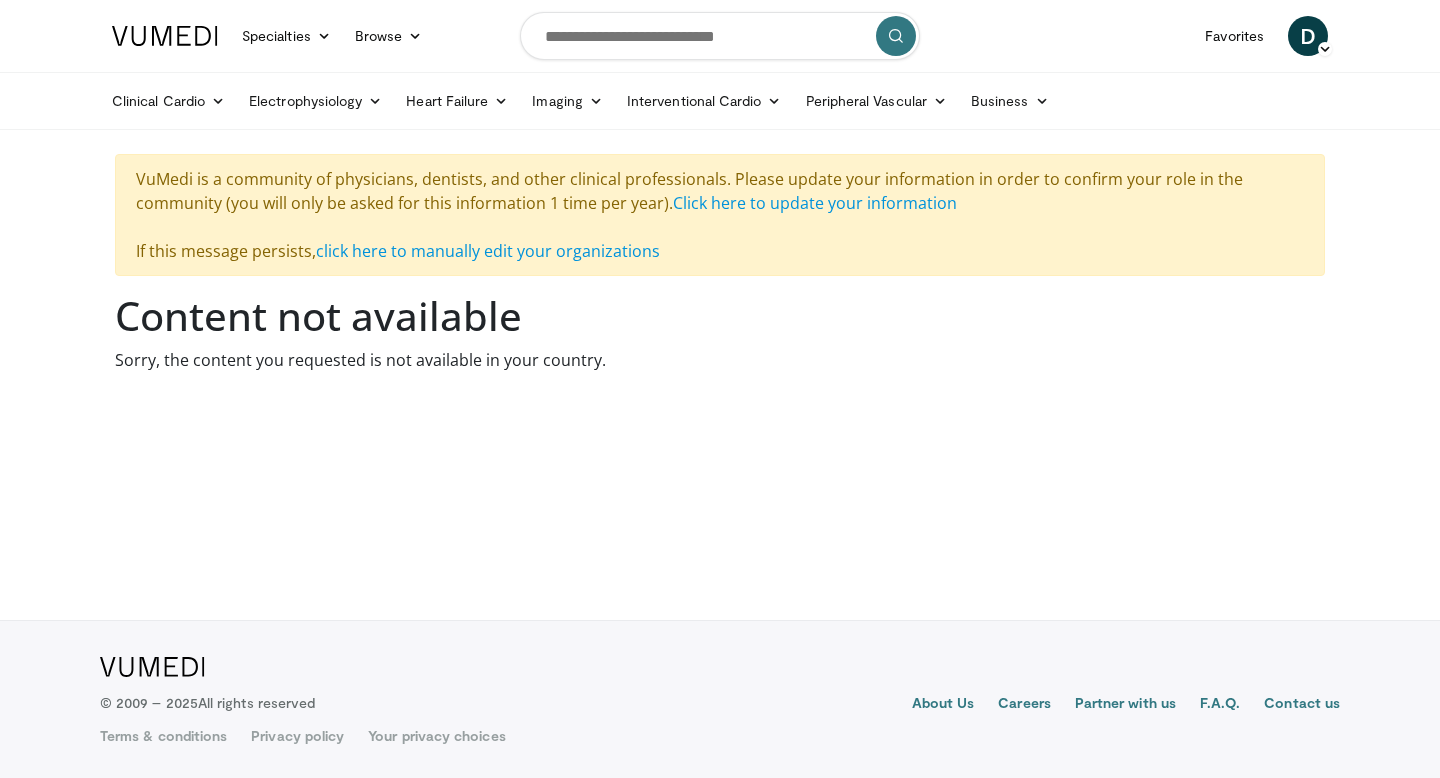 scroll, scrollTop: 0, scrollLeft: 0, axis: both 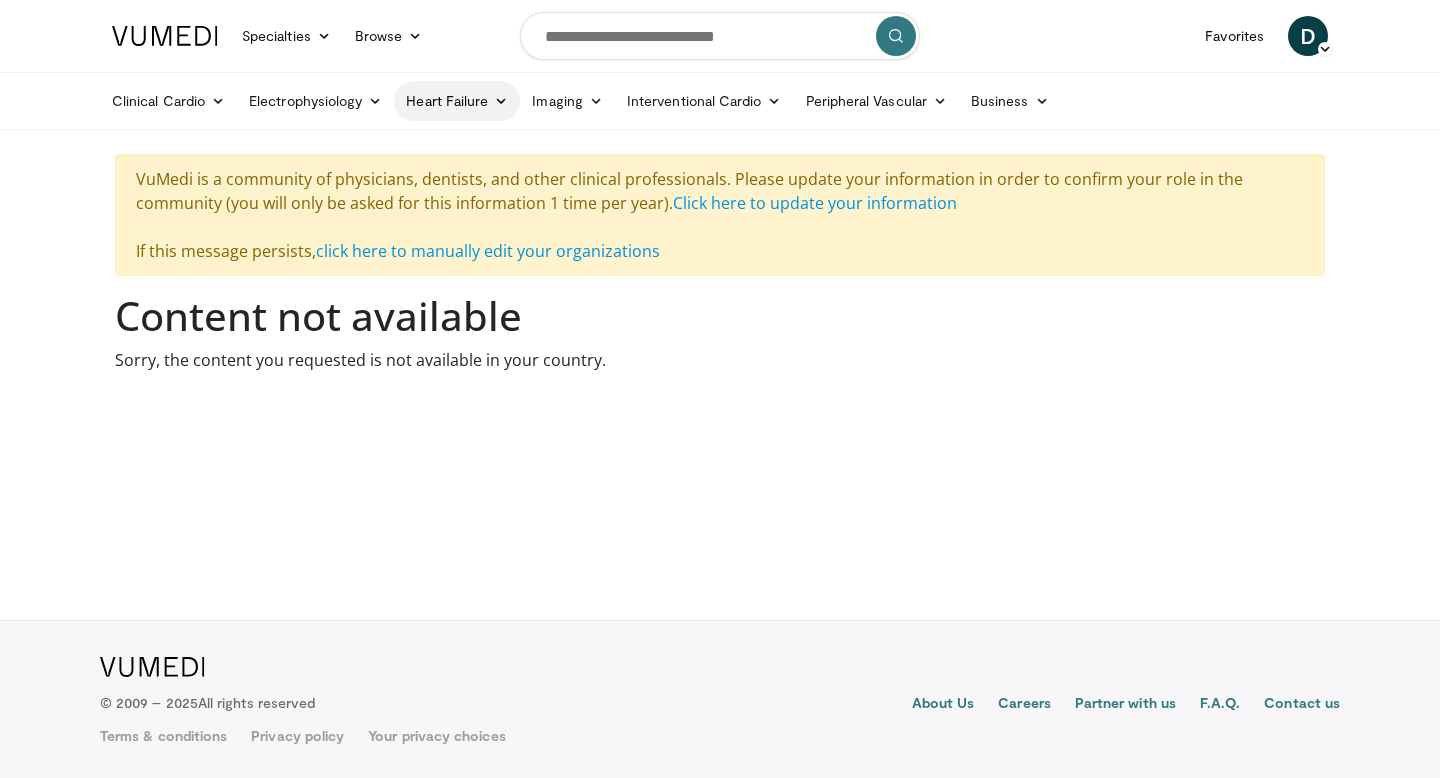click on "Heart Failure" at bounding box center (457, 101) 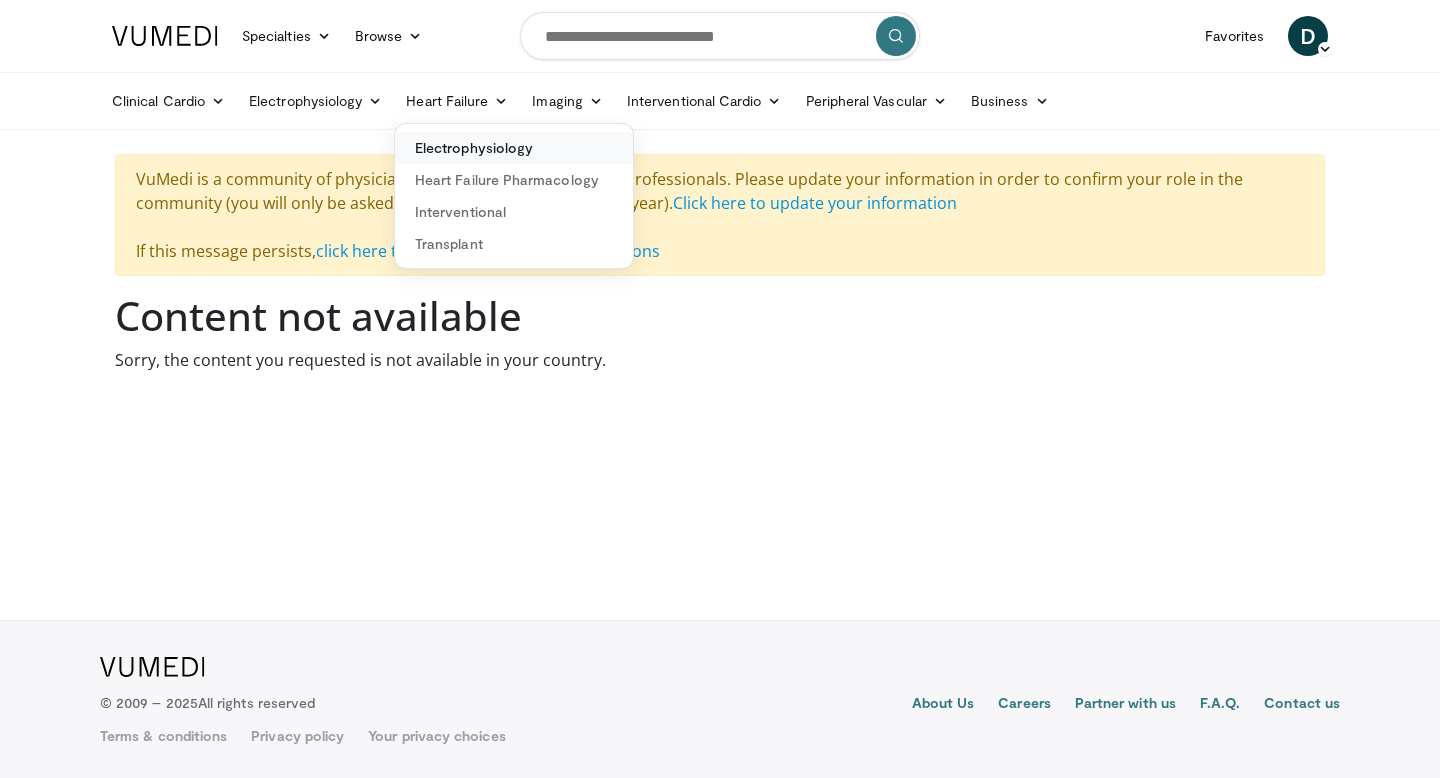 click on "Electrophysiology" at bounding box center (514, 148) 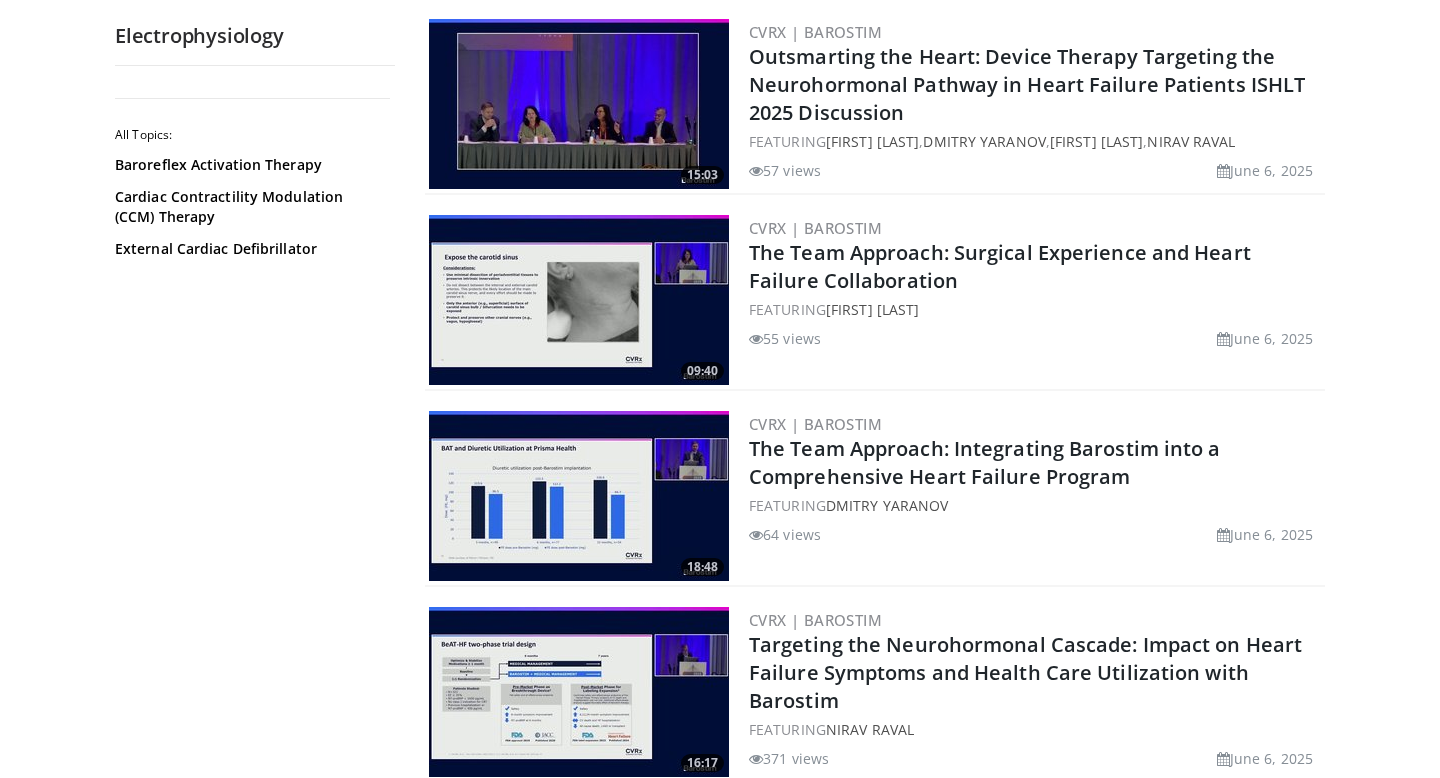 scroll, scrollTop: 1963, scrollLeft: 0, axis: vertical 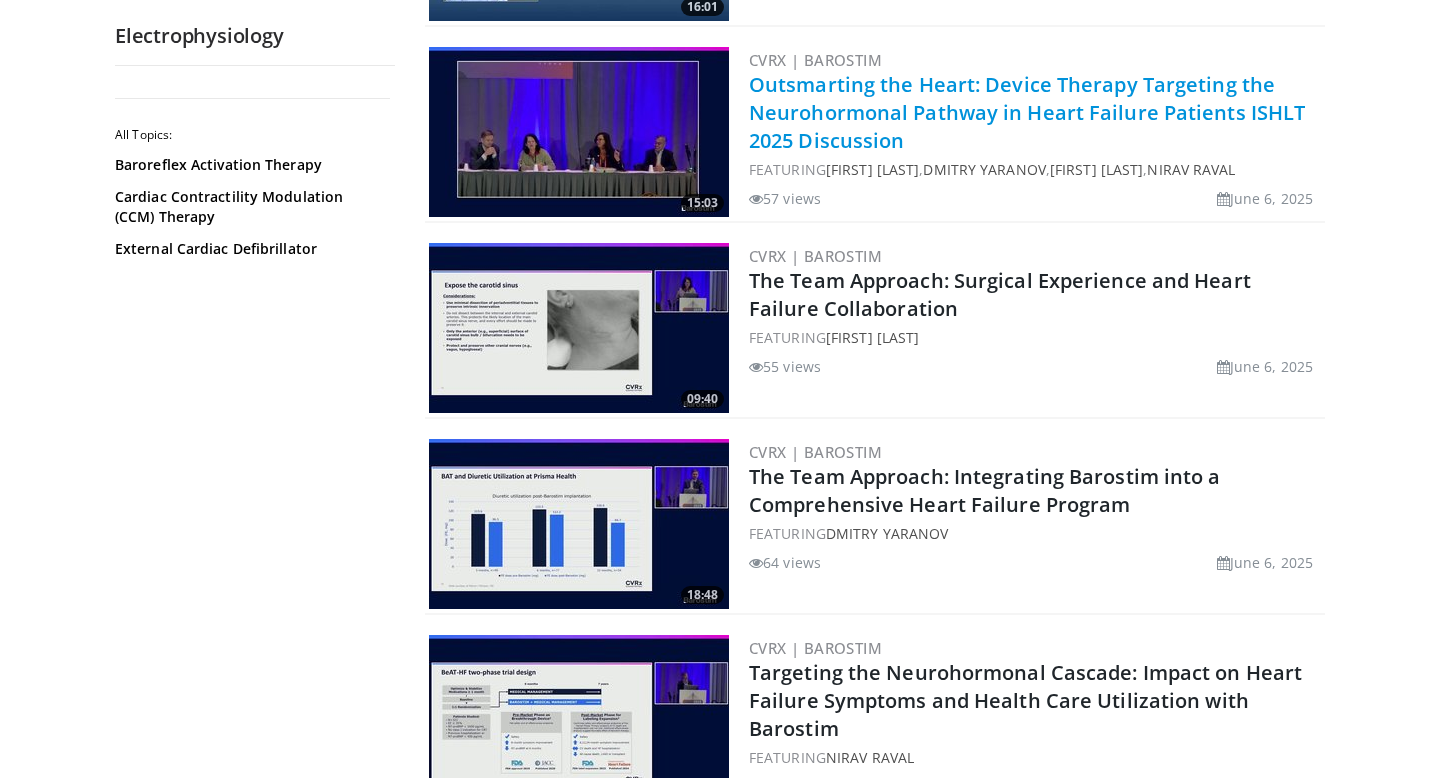 click on "Outsmarting the Heart: Device Therapy Targeting the Neurohormonal Pathway in Heart Failure Patients ISHLT 2025 Discussion" at bounding box center (1027, 112) 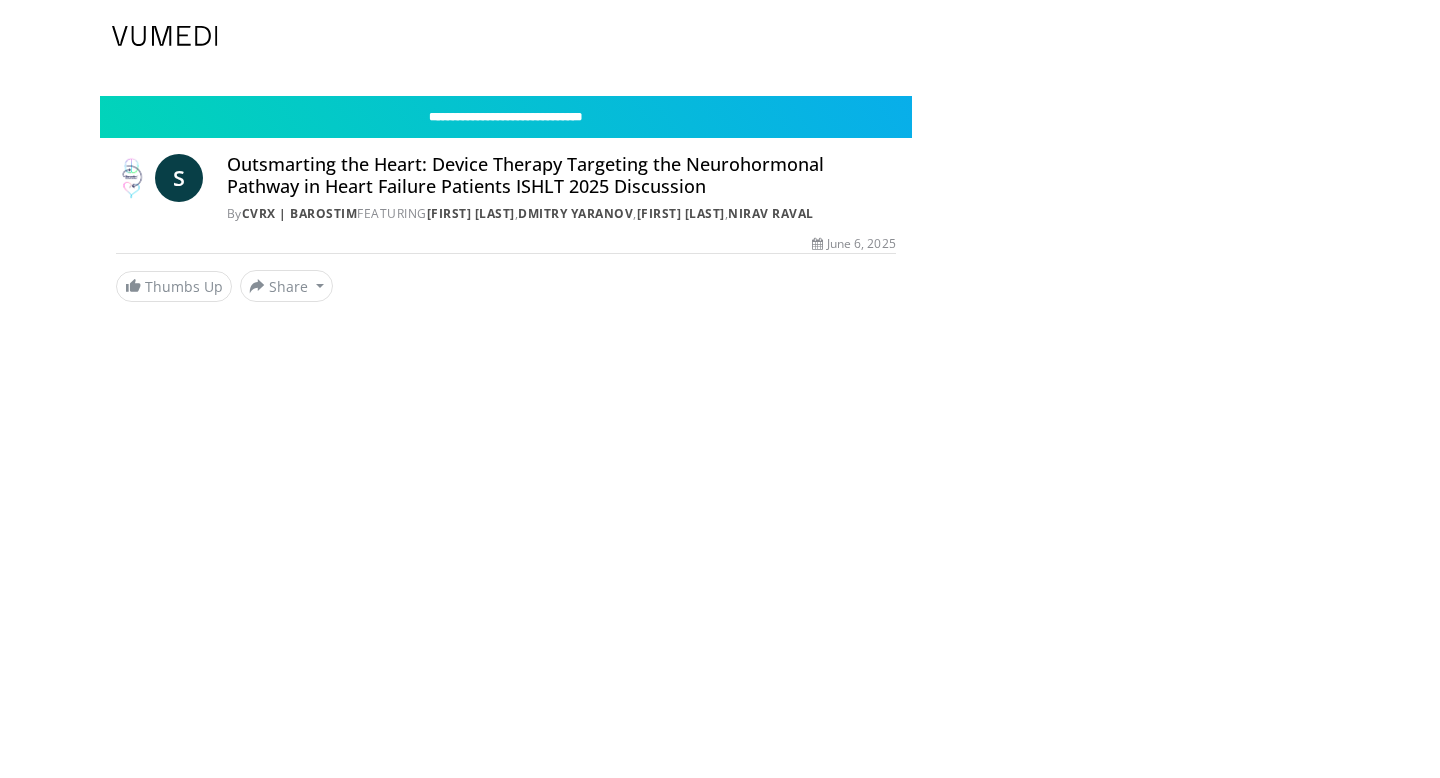 scroll, scrollTop: 0, scrollLeft: 0, axis: both 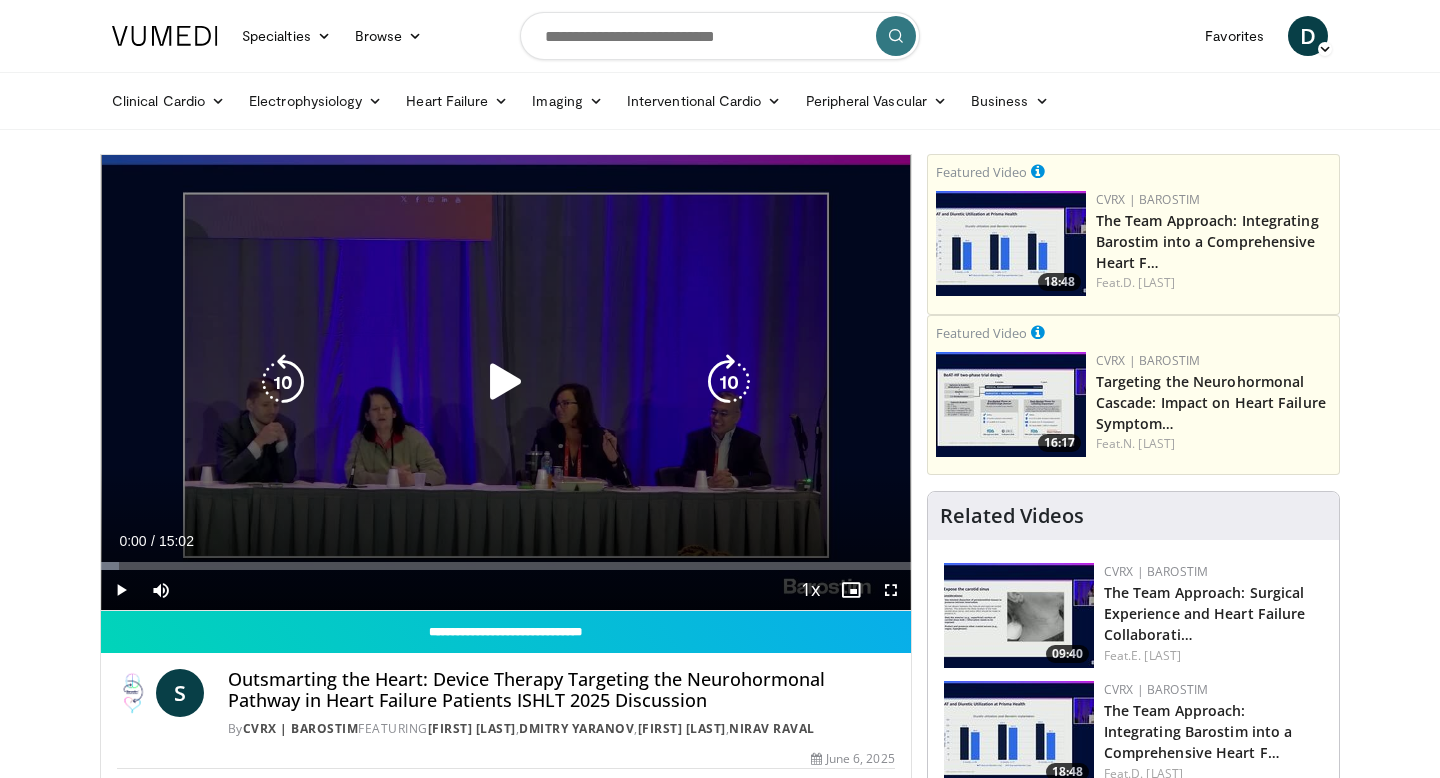 click at bounding box center [506, 382] 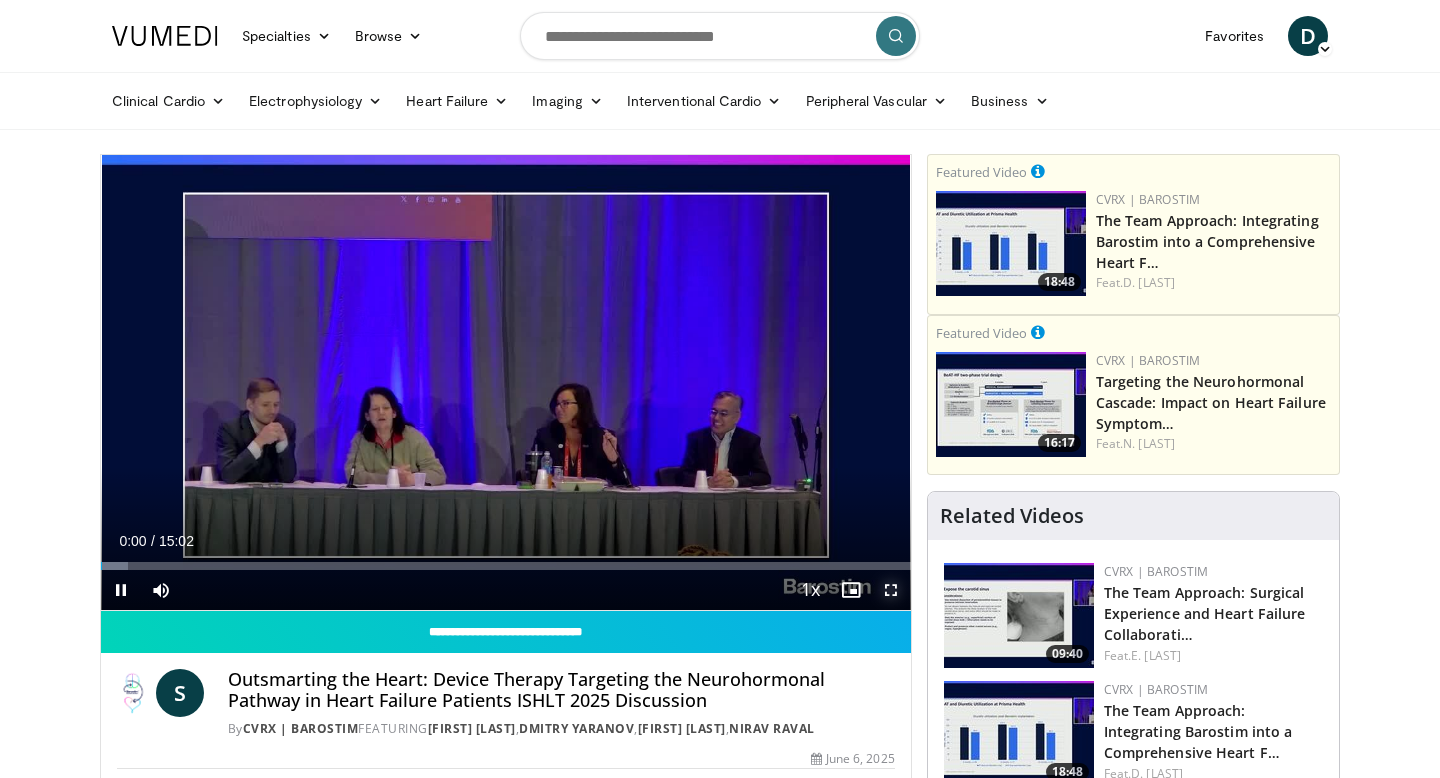 click at bounding box center (891, 590) 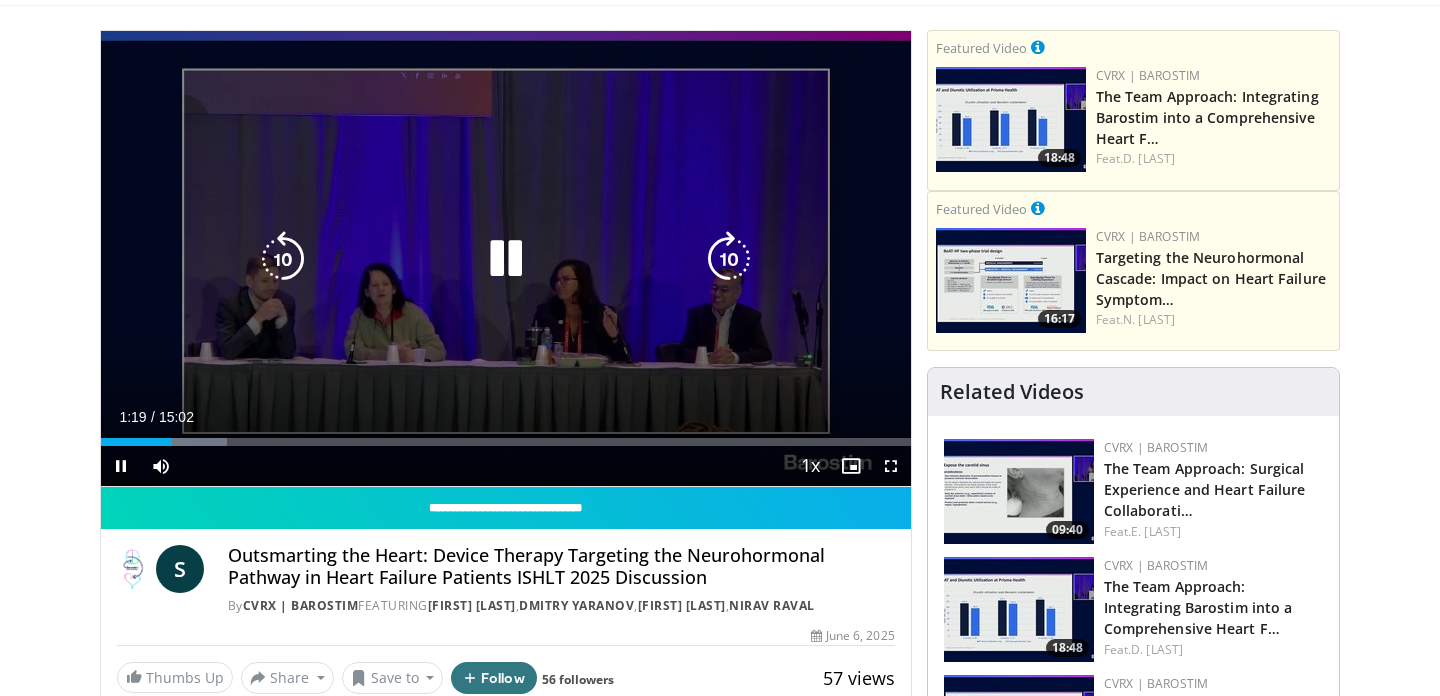 scroll, scrollTop: 139, scrollLeft: 0, axis: vertical 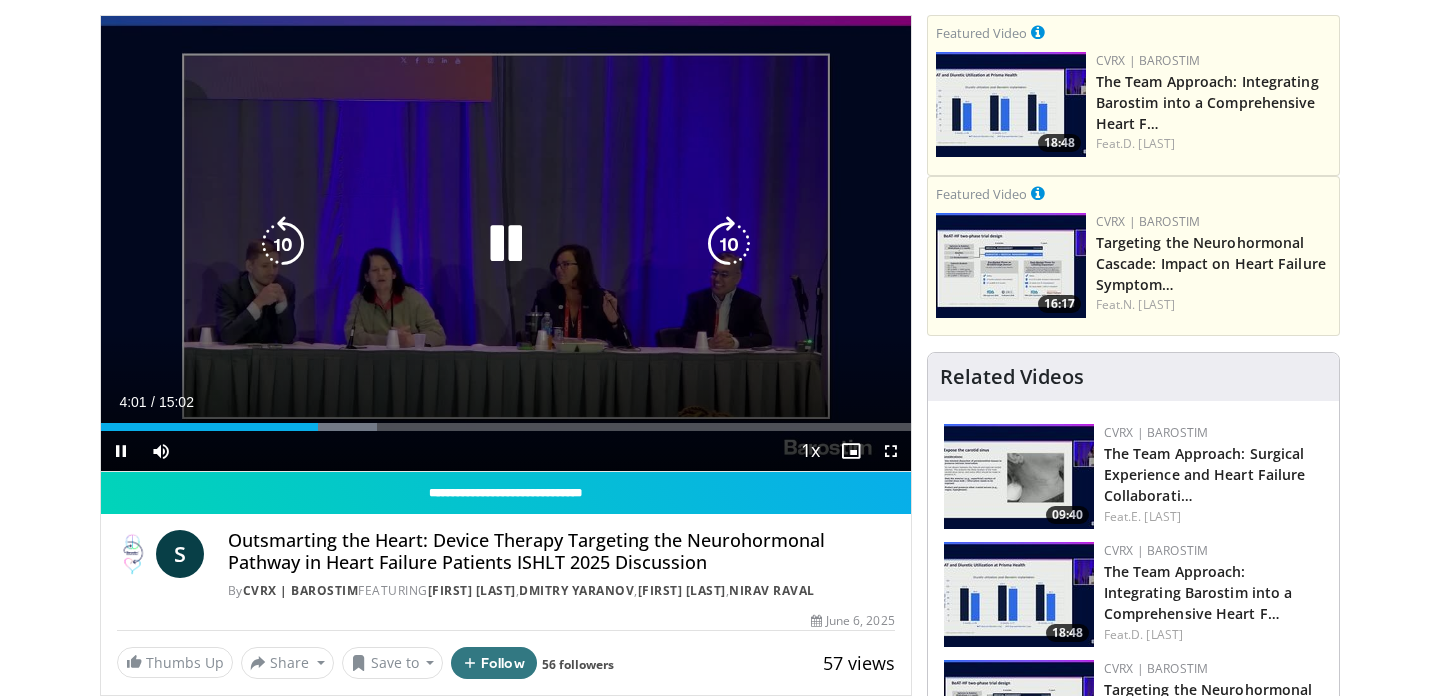click at bounding box center (506, 244) 